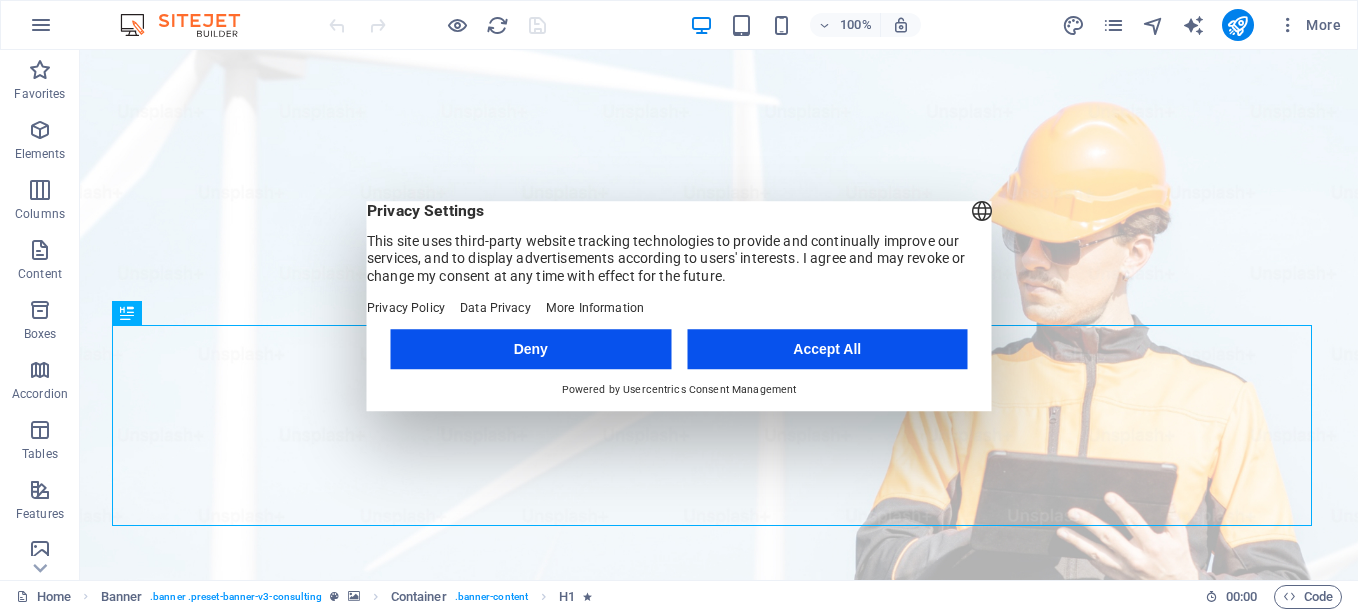 scroll, scrollTop: 0, scrollLeft: 0, axis: both 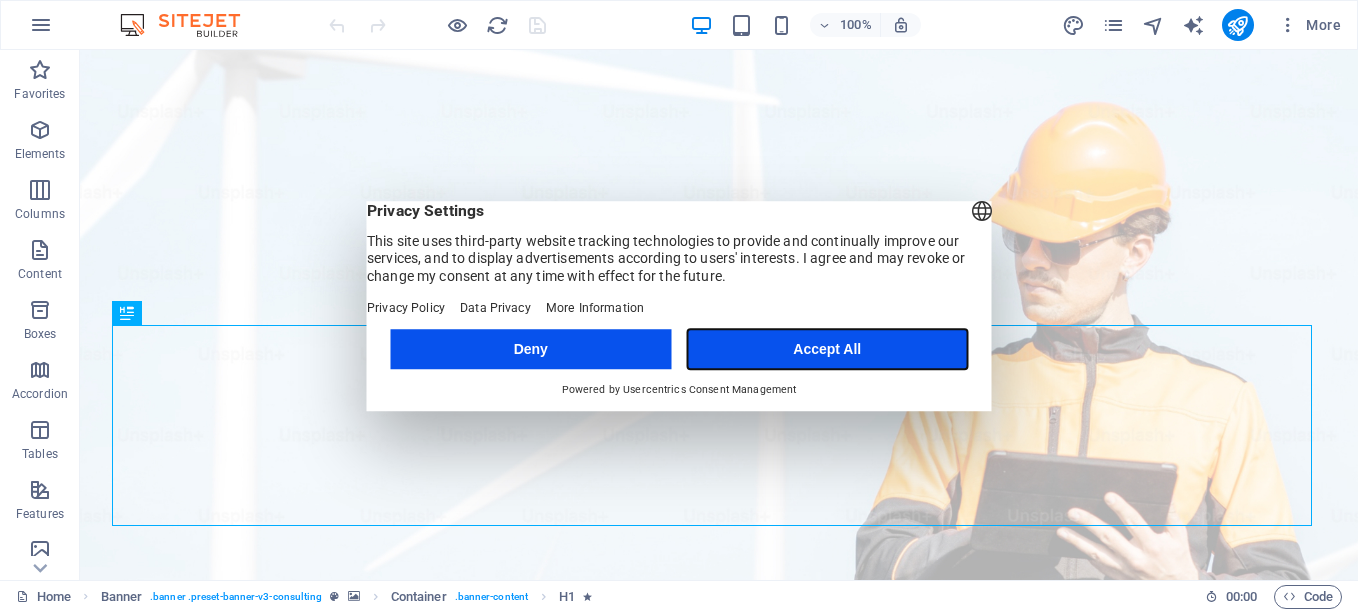 click on "Accept All" at bounding box center [827, 349] 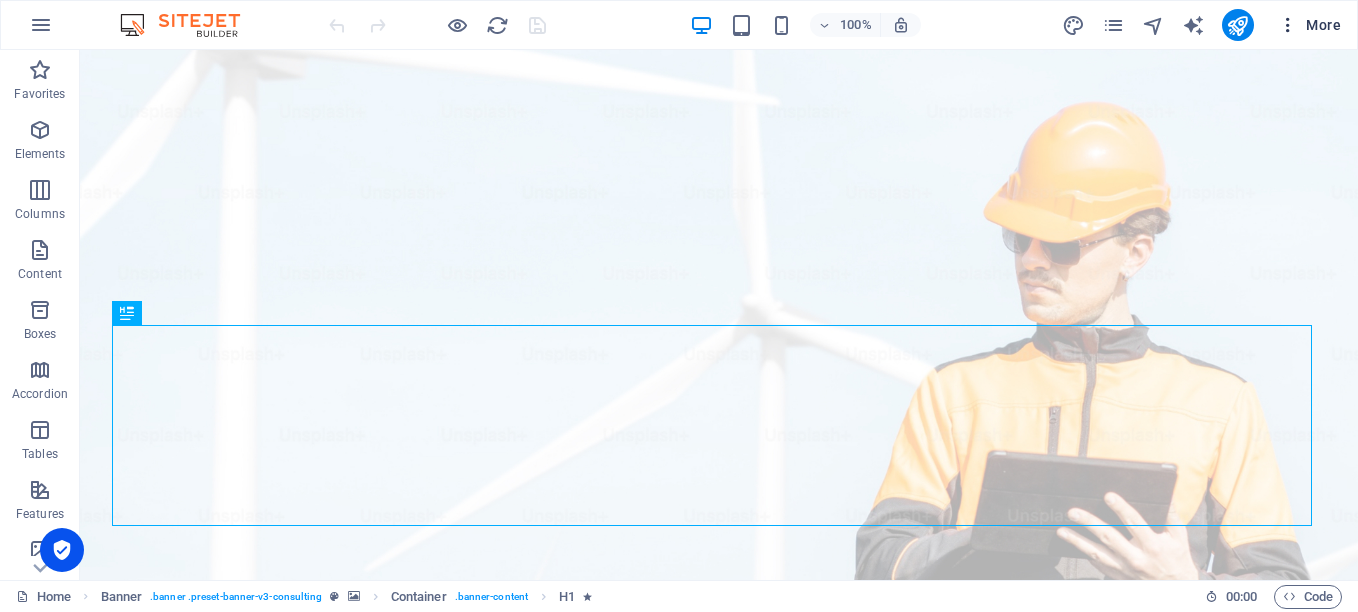 click at bounding box center (1288, 25) 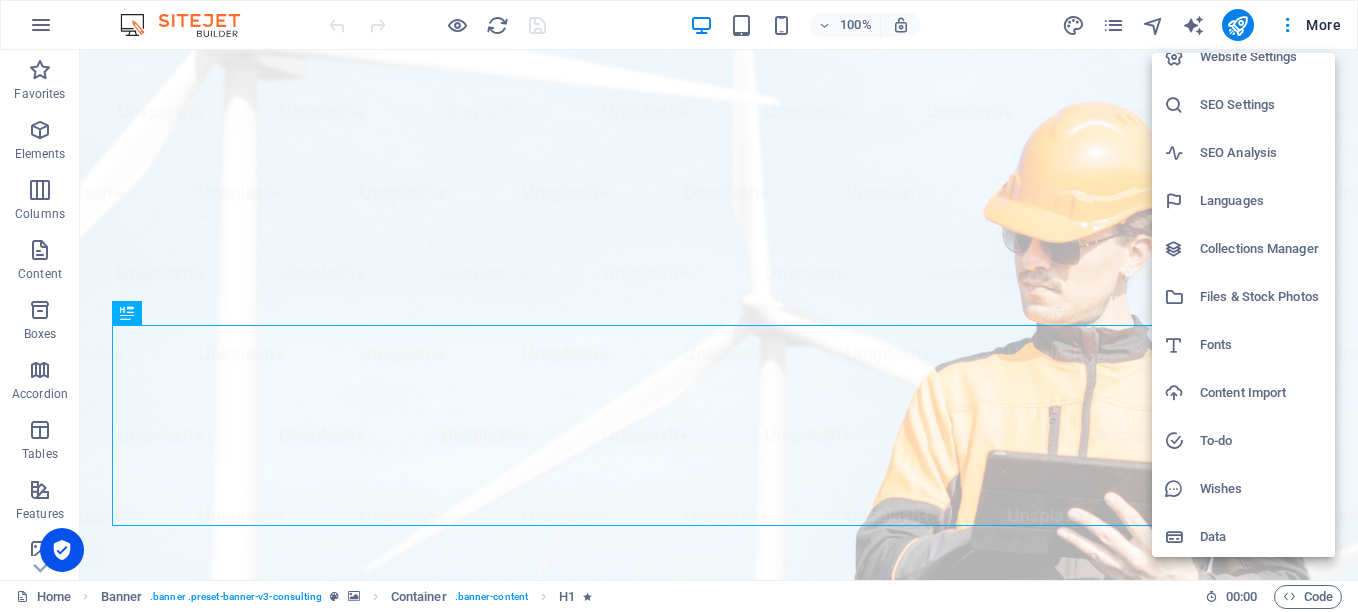 scroll, scrollTop: 24, scrollLeft: 0, axis: vertical 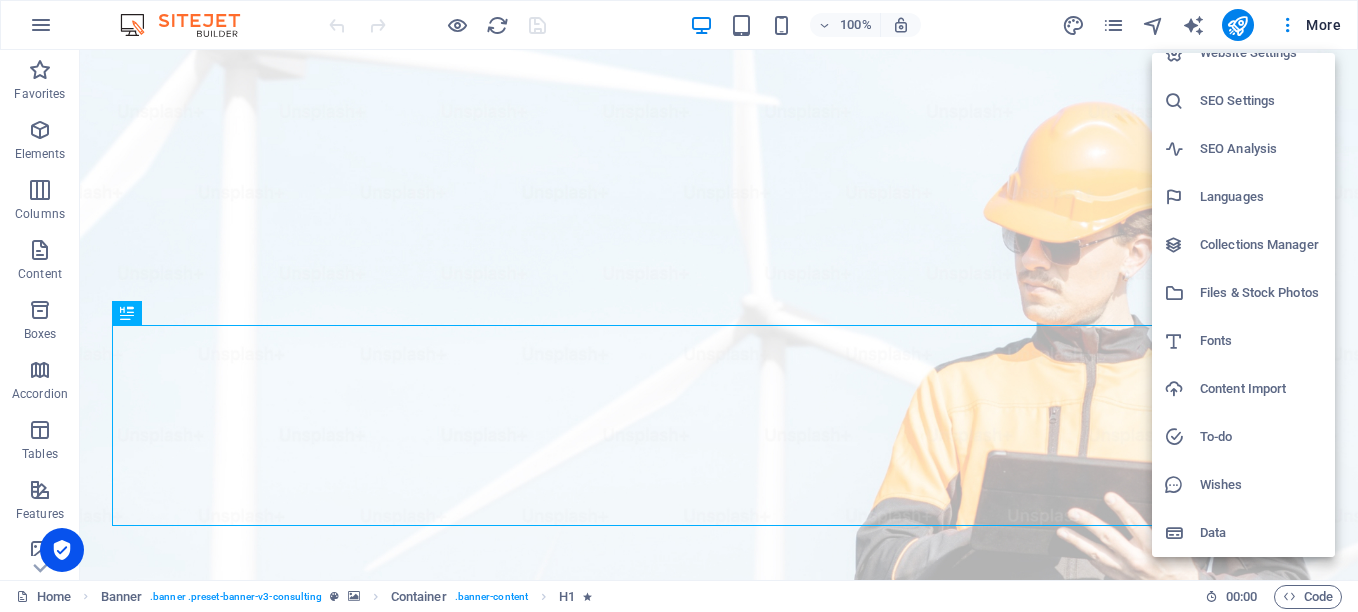 click on "Languages" at bounding box center (1261, 197) 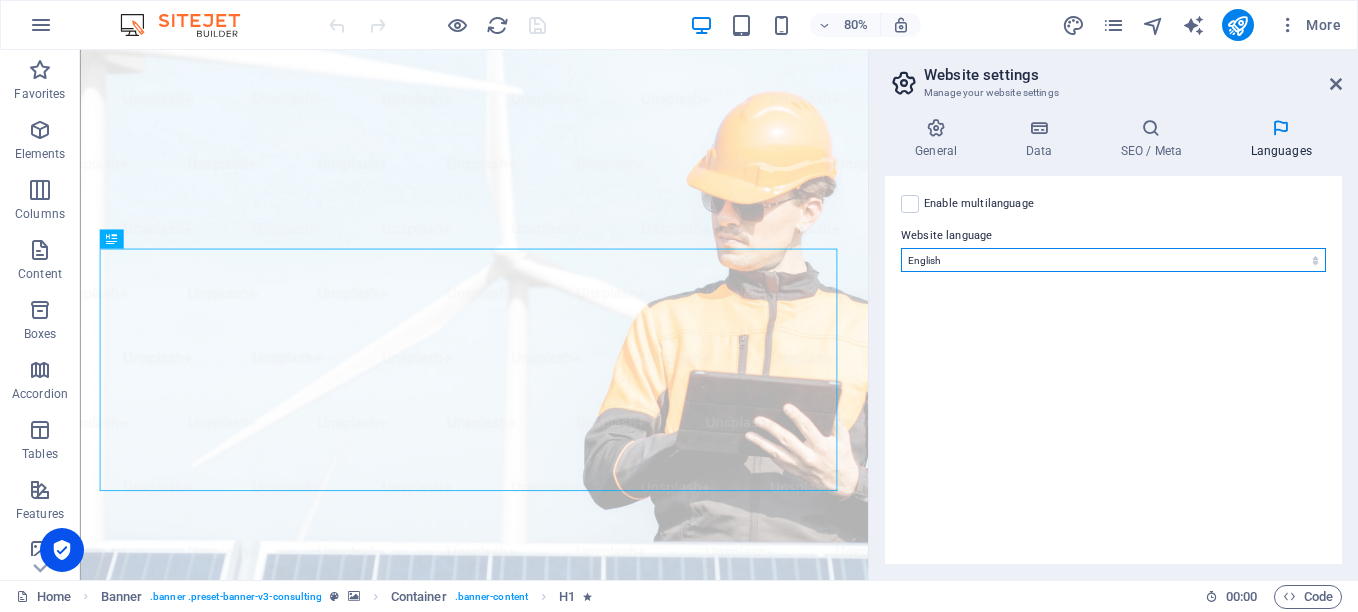 click on "Abkhazian Afar Afrikaans Akan Albanian Amharic Arabic Aragonese Armenian Assamese Avaric Avestan Aymara Azerbaijani Bambara Bashkir Basque Belarusian Bengali Bihari languages Bislama Bokmål Bosnian Breton Bulgarian Burmese Catalan Central Khmer Chamorro Chechen Chinese Church Slavic Chuvash Cornish Corsican Cree Croatian Czech Danish Dutch Dzongkha English Esperanto Estonian Ewe Faroese Farsi (Persian) Fijian Finnish French Fulah Gaelic Galician Ganda Georgian German Greek Greenlandic Guaraní Gujarati Haitian Creole Hausa Hebrew Herero Hindi Hiri Motu Hungarian Icelandic Ido Igbo Indonesian Interlingua Interlingue Inuktitut Inupiaq Irish Italian Japanese Javanese Kannada Kanuri Kashmiri Kazakh Kikuyu Kinyarwanda Komi Kongo Korean Kurdish Kwanyama Kyrgyz Lao Latin Latvian Limburgish Lingala Lithuanian Luba-Katanga Luxembourgish Macedonian Malagasy Malay Malayalam Maldivian Maltese Manx Maori Marathi Marshallese Mongolian [GEOGRAPHIC_DATA] Navajo [GEOGRAPHIC_DATA] Nepali North Ndebele Northern Sami Norwegian Norwegian Nynorsk Nuosu" at bounding box center [1113, 260] 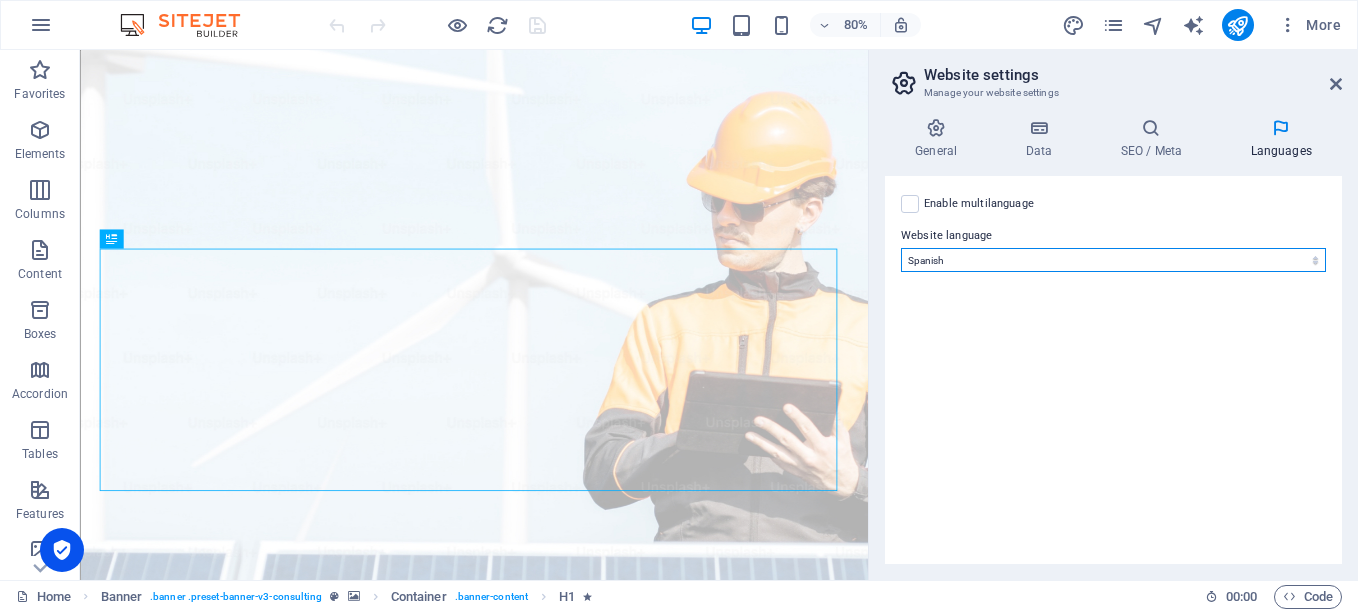 click on "Abkhazian Afar Afrikaans Akan Albanian Amharic Arabic Aragonese Armenian Assamese Avaric Avestan Aymara Azerbaijani Bambara Bashkir Basque Belarusian Bengali Bihari languages Bislama Bokmål Bosnian Breton Bulgarian Burmese Catalan Central Khmer Chamorro Chechen Chinese Church Slavic Chuvash Cornish Corsican Cree Croatian Czech Danish Dutch Dzongkha English Esperanto Estonian Ewe Faroese Farsi (Persian) Fijian Finnish French Fulah Gaelic Galician Ganda Georgian German Greek Greenlandic Guaraní Gujarati Haitian Creole Hausa Hebrew Herero Hindi Hiri Motu Hungarian Icelandic Ido Igbo Indonesian Interlingua Interlingue Inuktitut Inupiaq Irish Italian Japanese Javanese Kannada Kanuri Kashmiri Kazakh Kikuyu Kinyarwanda Komi Kongo Korean Kurdish Kwanyama Kyrgyz Lao Latin Latvian Limburgish Lingala Lithuanian Luba-Katanga Luxembourgish Macedonian Malagasy Malay Malayalam Maldivian Maltese Manx Maori Marathi Marshallese Mongolian [GEOGRAPHIC_DATA] Navajo [GEOGRAPHIC_DATA] Nepali North Ndebele Northern Sami Norwegian Norwegian Nynorsk Nuosu" at bounding box center (1113, 260) 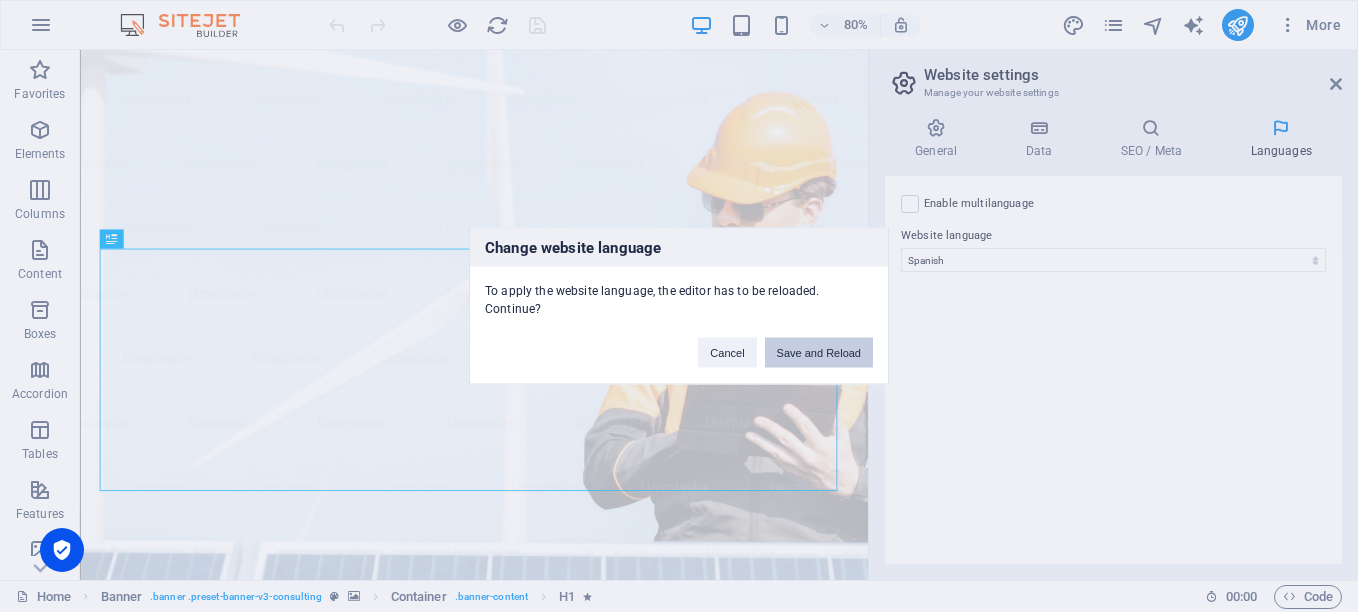 click on "Save and Reload" at bounding box center [819, 353] 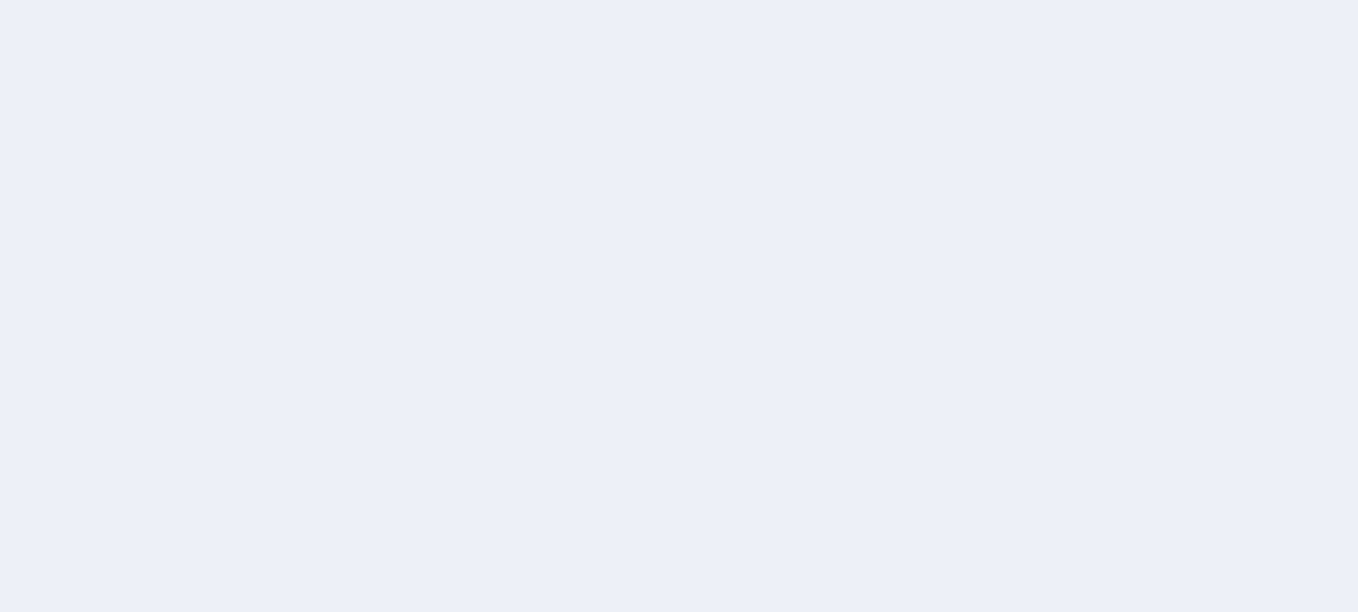 scroll, scrollTop: 0, scrollLeft: 0, axis: both 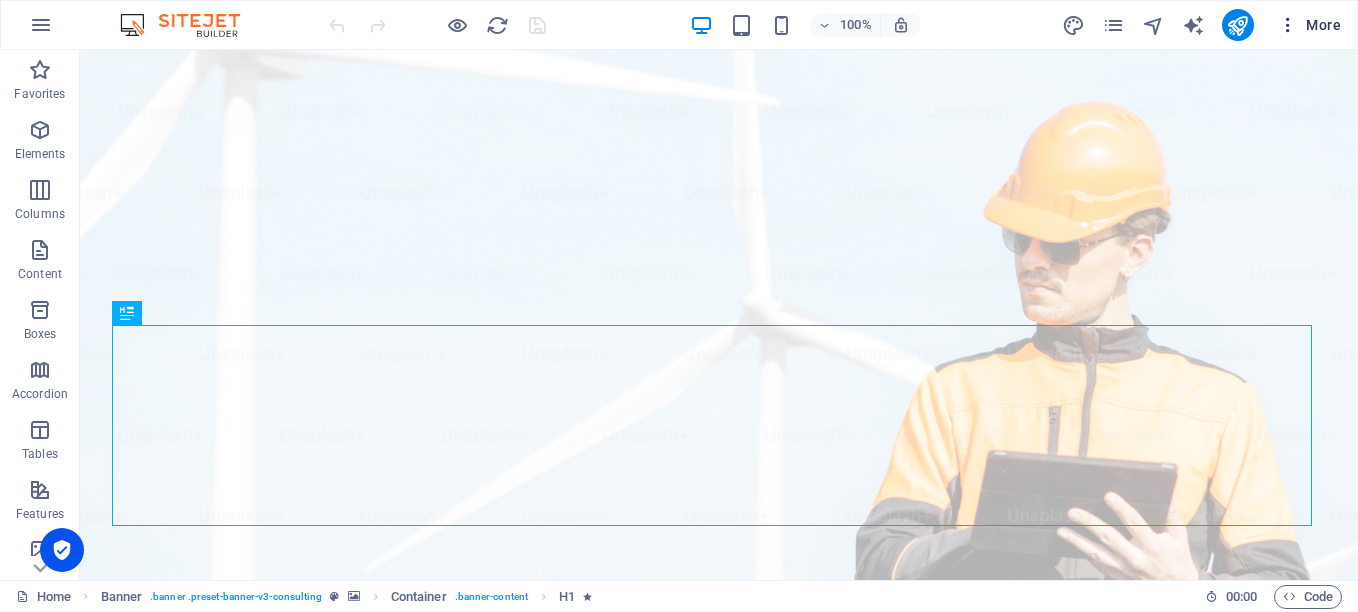 click at bounding box center (1288, 25) 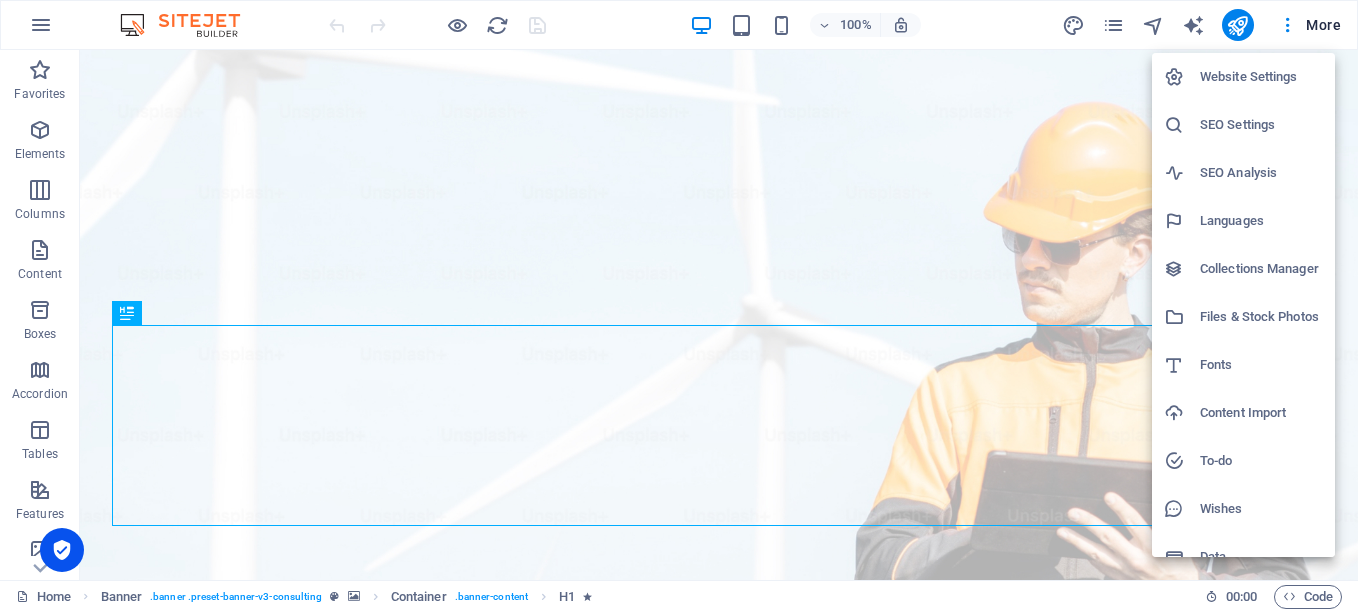 click on "Languages" at bounding box center (1261, 221) 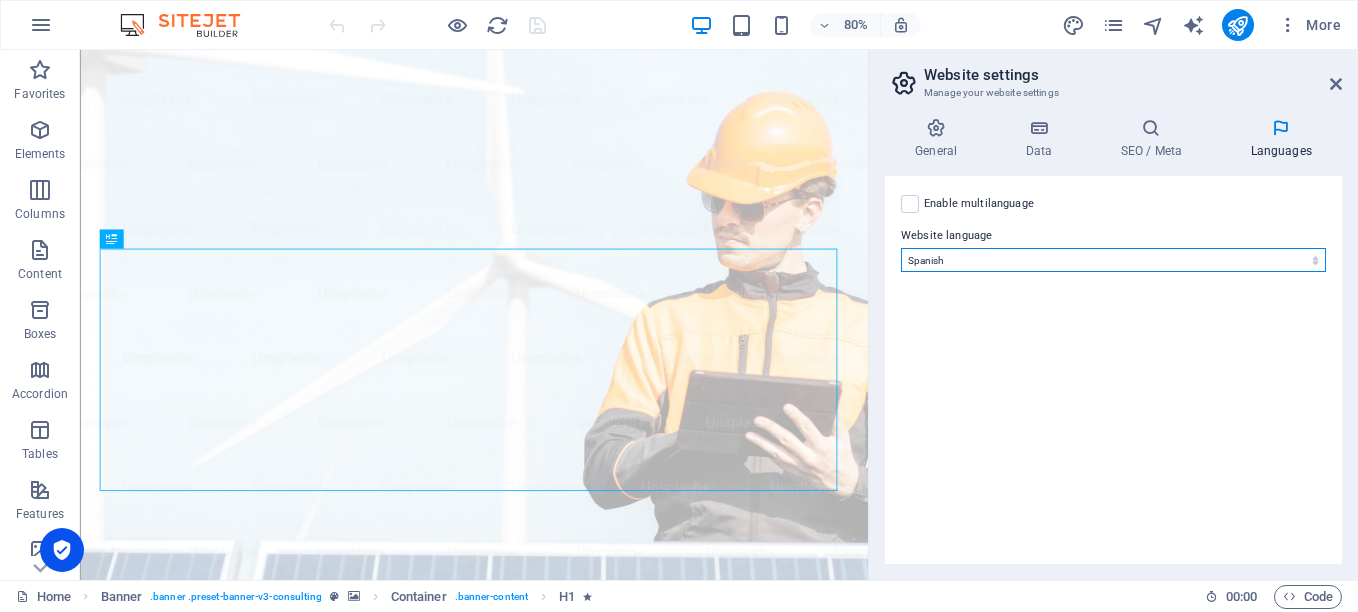click on "Abkhazian Afar Afrikaans Akan Albanian Amharic Arabic Aragonese Armenian Assamese Avaric Avestan Aymara Azerbaijani Bambara Bashkir Basque Belarusian Bengali Bihari languages Bislama Bokmål Bosnian Breton Bulgarian Burmese Catalan Central Khmer Chamorro Chechen Chinese Church Slavic Chuvash Cornish Corsican Cree Croatian Czech Danish Dutch Dzongkha English Esperanto Estonian Ewe Faroese Farsi (Persian) Fijian Finnish French Fulah Gaelic Galician Ganda Georgian German Greek Greenlandic Guaraní Gujarati Haitian Creole Hausa Hebrew Herero Hindi Hiri Motu Hungarian Icelandic Ido Igbo Indonesian Interlingua Interlingue Inuktitut Inupiaq Irish Italian Japanese Javanese Kannada Kanuri Kashmiri Kazakh Kikuyu Kinyarwanda Komi Kongo Korean Kurdish Kwanyama Kyrgyz Lao Latin Latvian Limburgish Lingala Lithuanian Luba-Katanga Luxembourgish Macedonian Malagasy Malay Malayalam Maldivian Maltese Manx Maori Marathi Marshallese Mongolian [GEOGRAPHIC_DATA] Navajo [GEOGRAPHIC_DATA] Nepali North Ndebele Northern Sami Norwegian Norwegian Nynorsk Nuosu" at bounding box center (1113, 260) 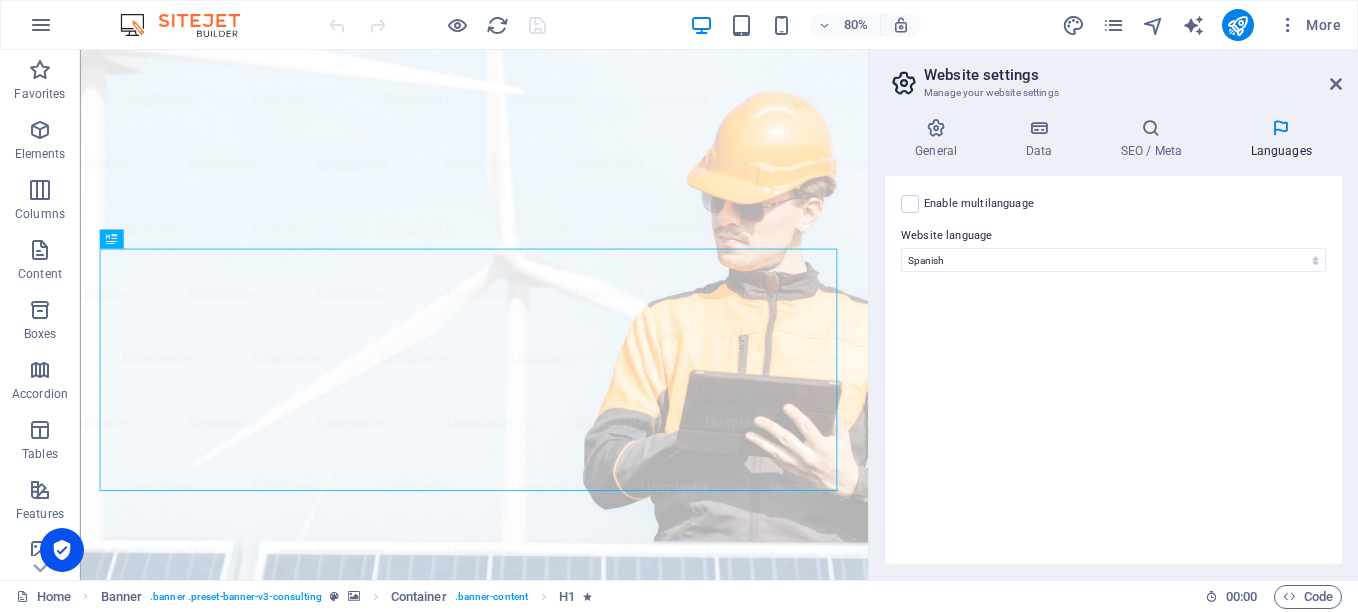 click on "Languages" at bounding box center [1281, 139] 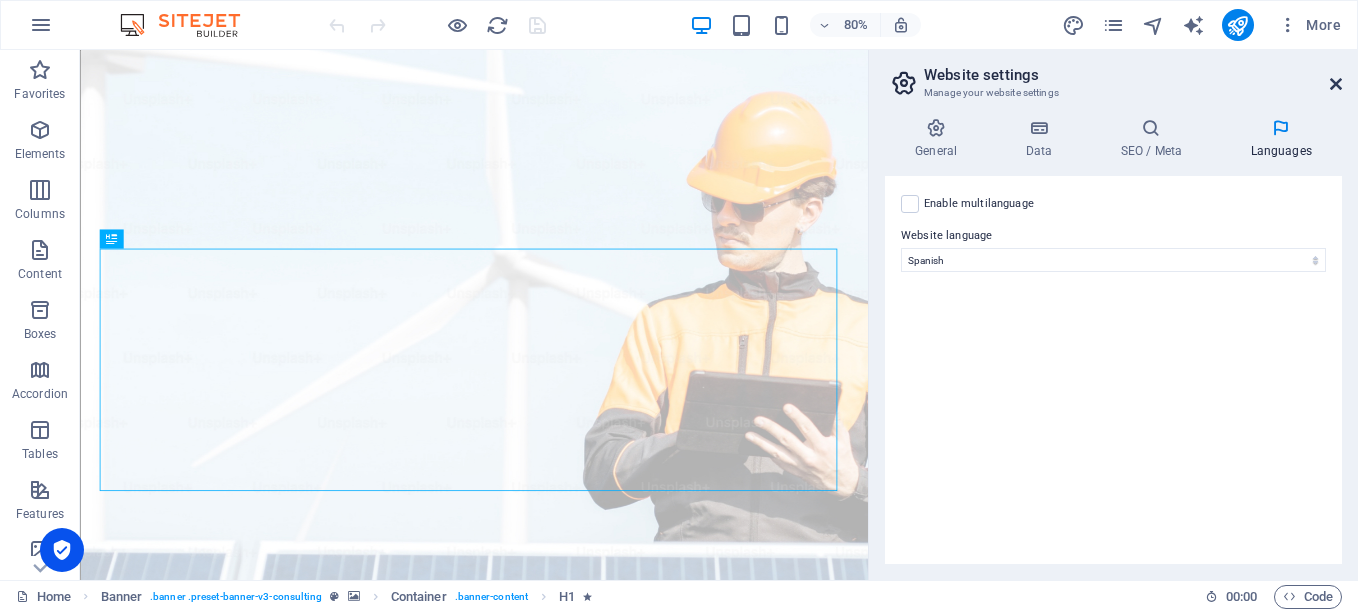 click at bounding box center (1336, 84) 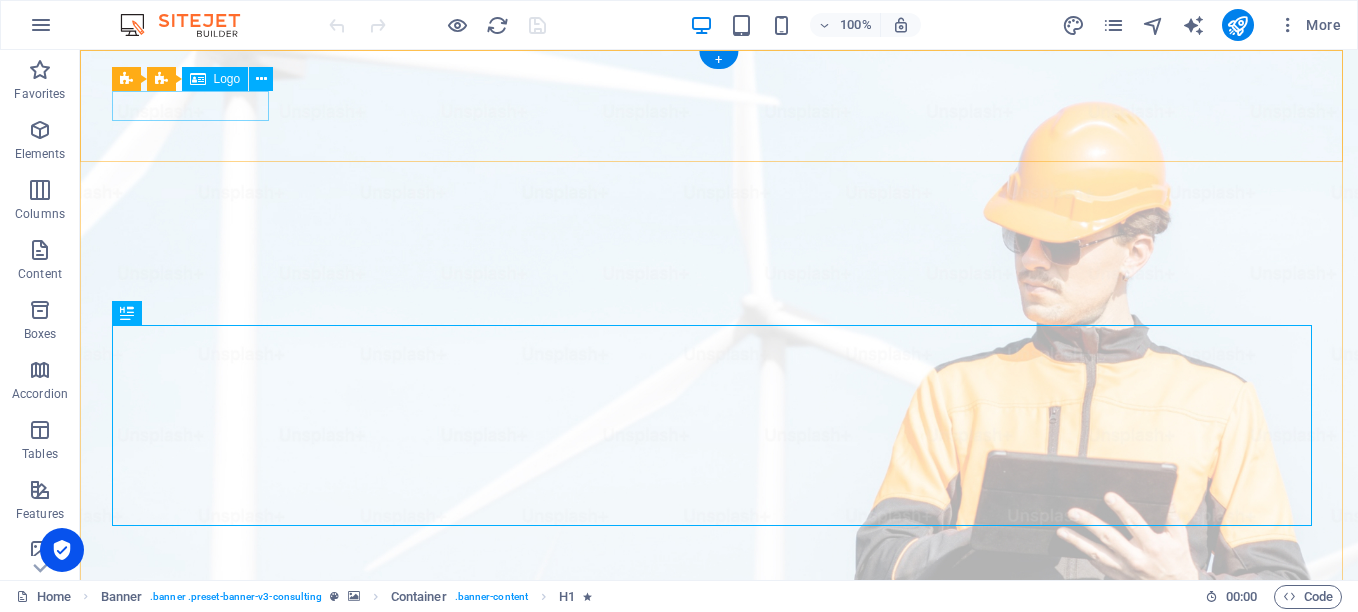 click at bounding box center (719, 997) 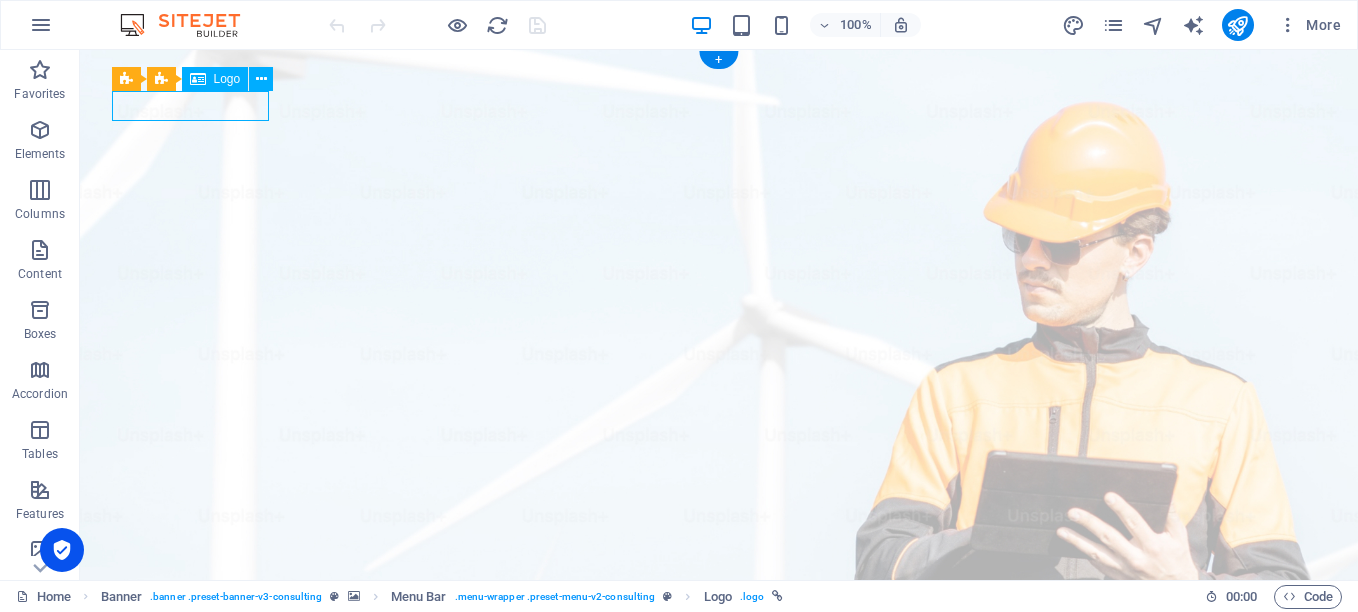 click at bounding box center (719, 997) 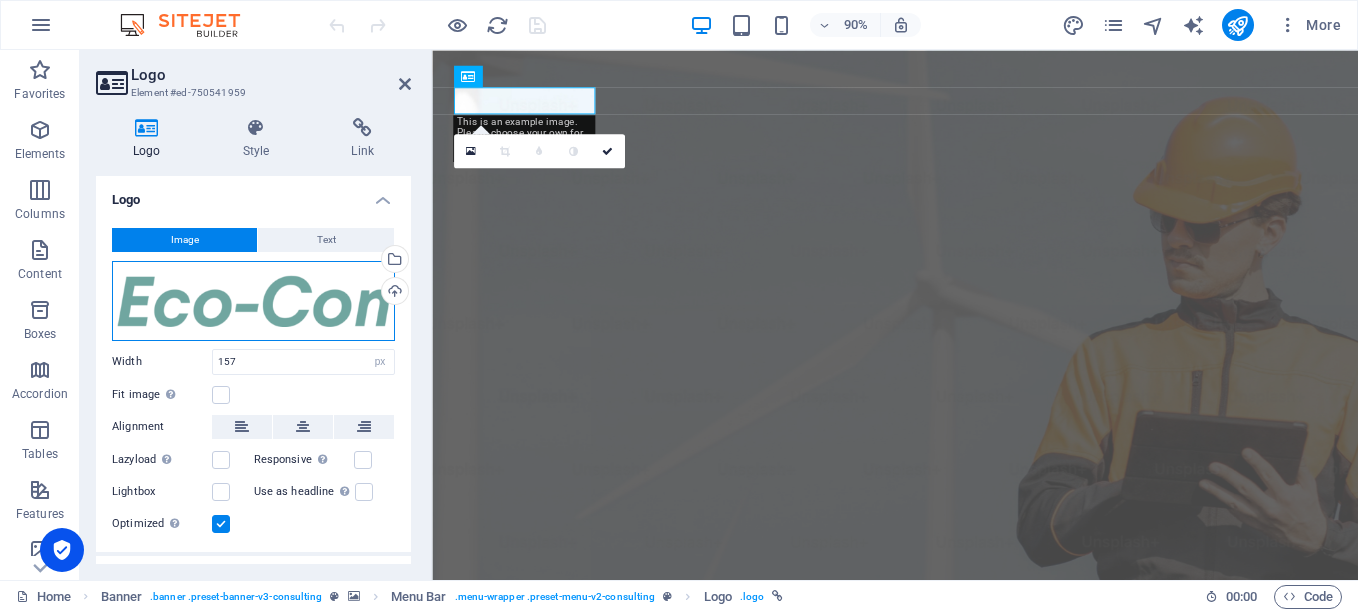 click on "Drag files here, click to choose files or select files from Files or our free stock photos & videos" at bounding box center [253, 301] 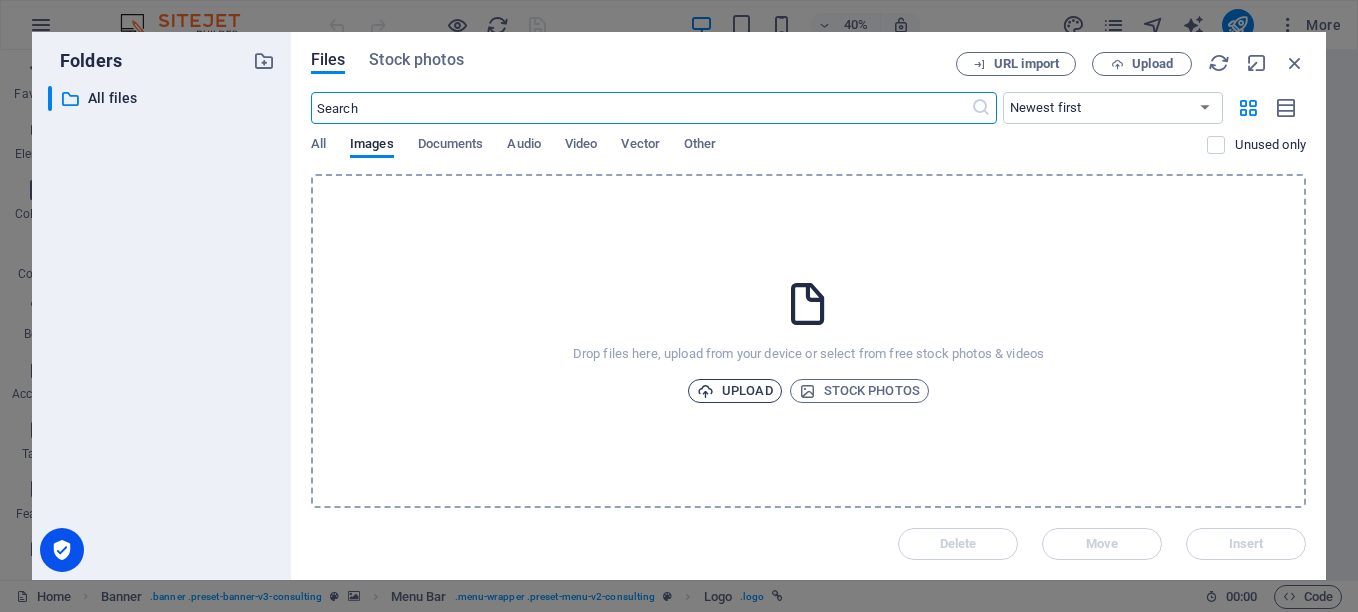click on "Upload" at bounding box center [735, 391] 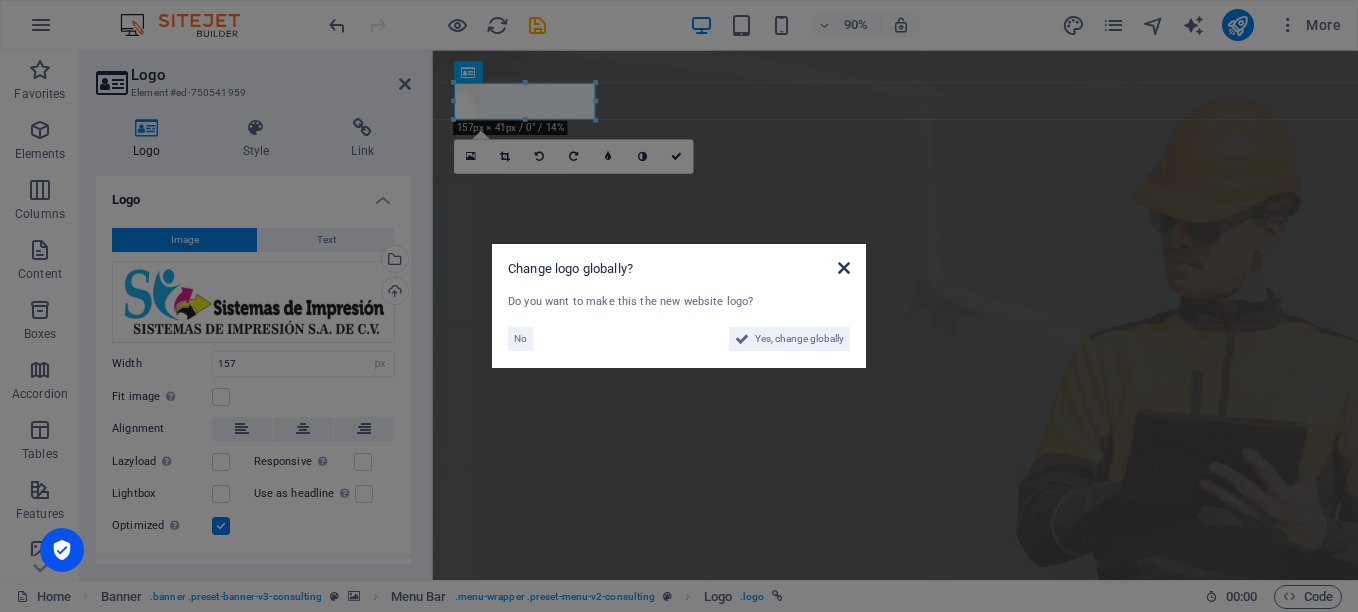 click at bounding box center (844, 268) 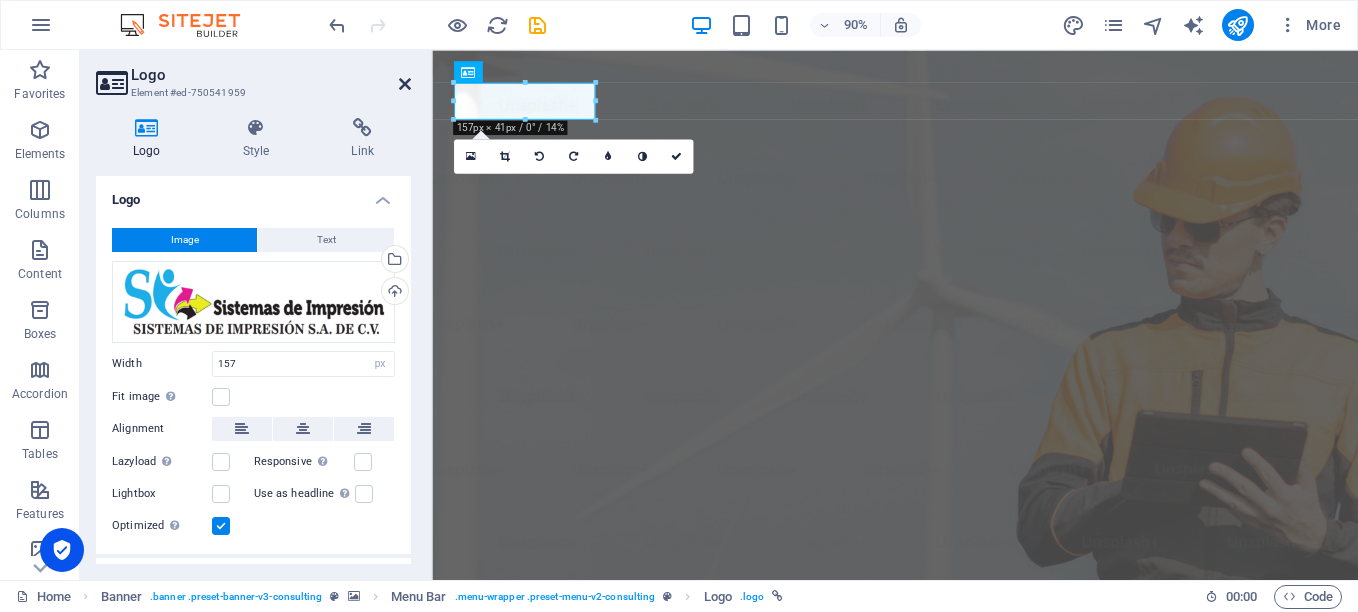 click at bounding box center (405, 84) 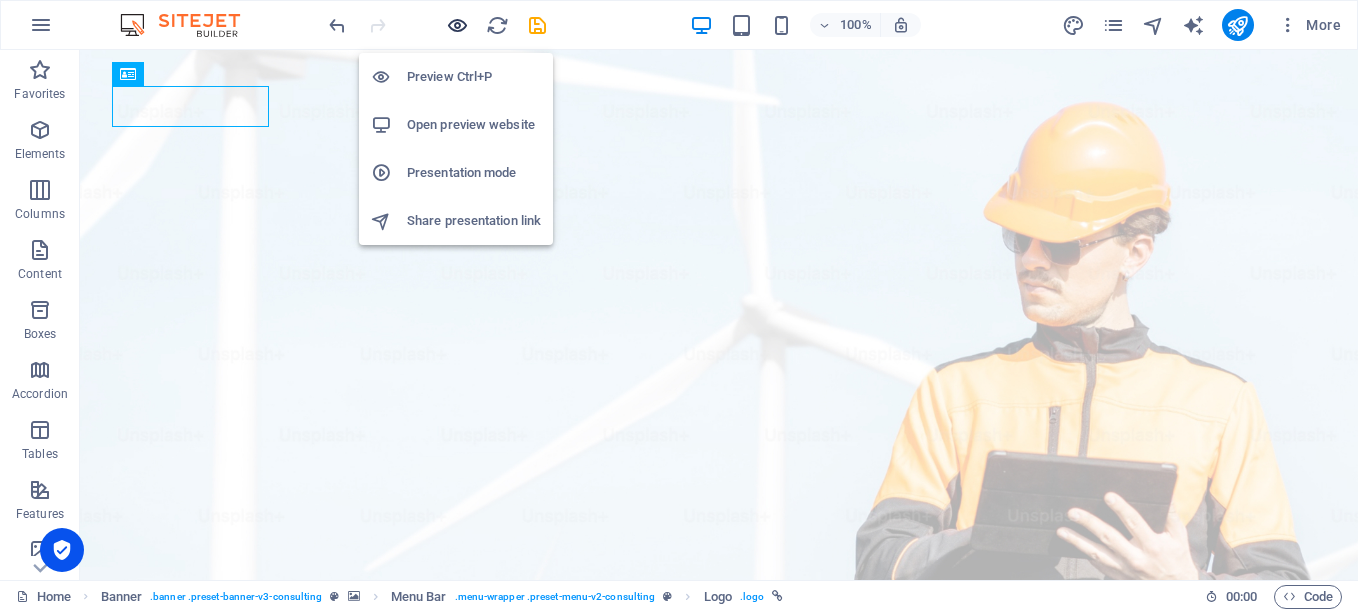 click at bounding box center (457, 25) 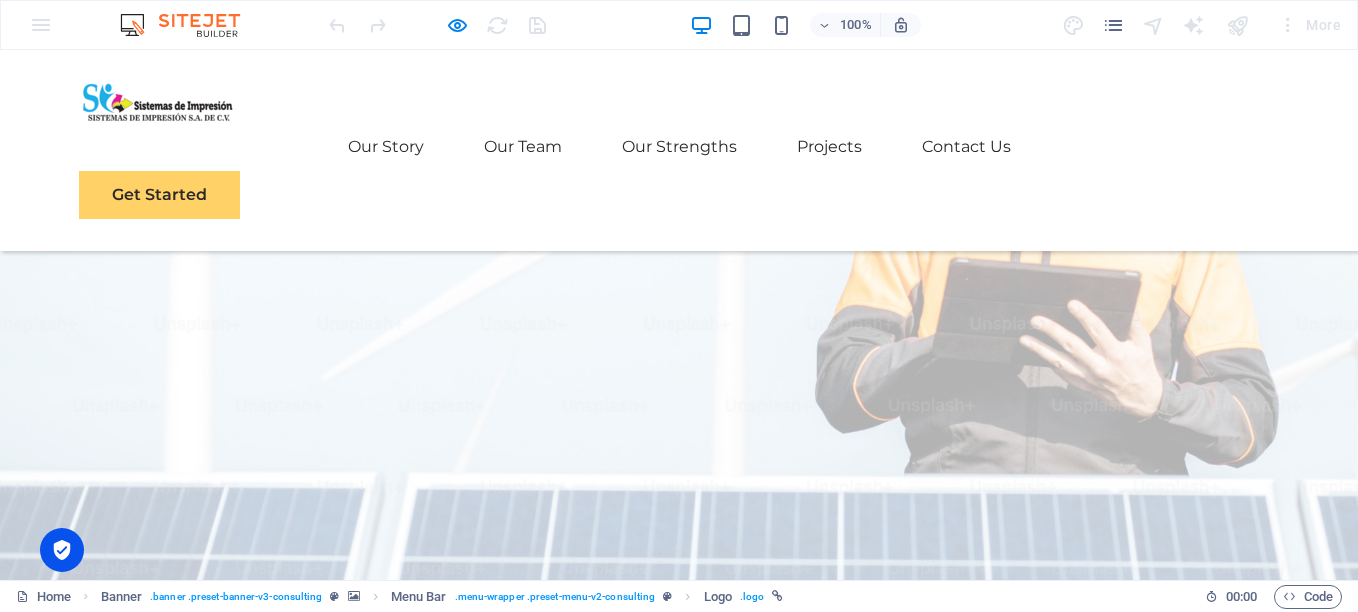 scroll, scrollTop: 0, scrollLeft: 0, axis: both 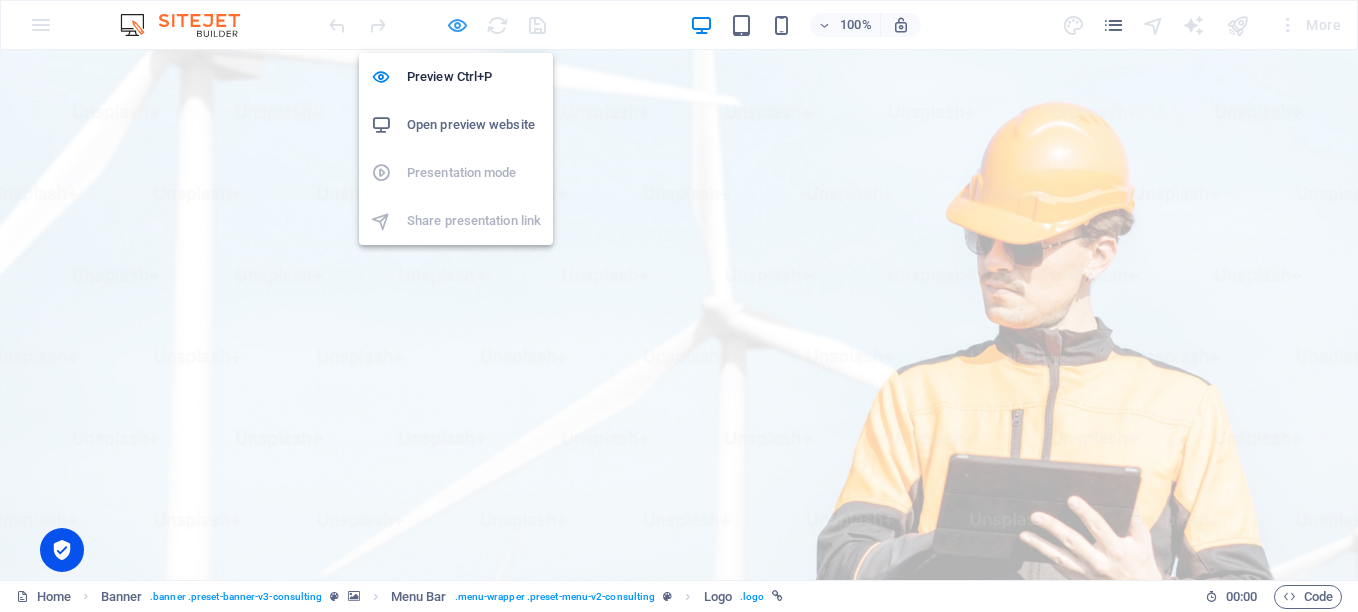 click at bounding box center (457, 25) 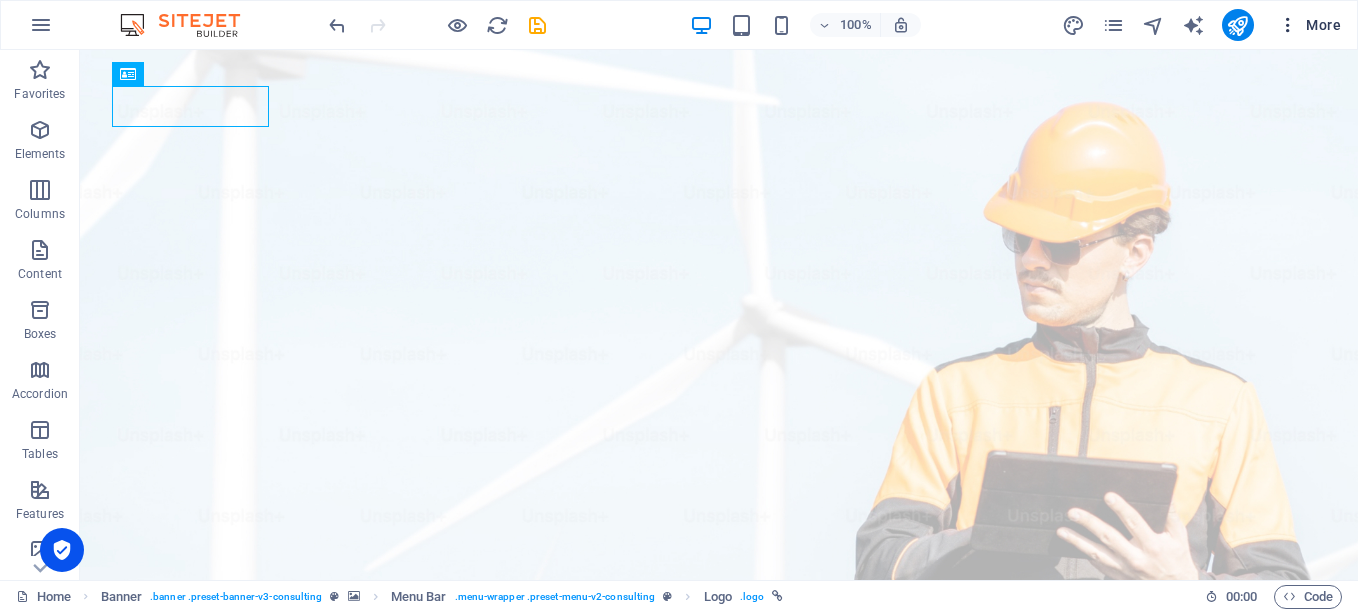 click at bounding box center (1288, 25) 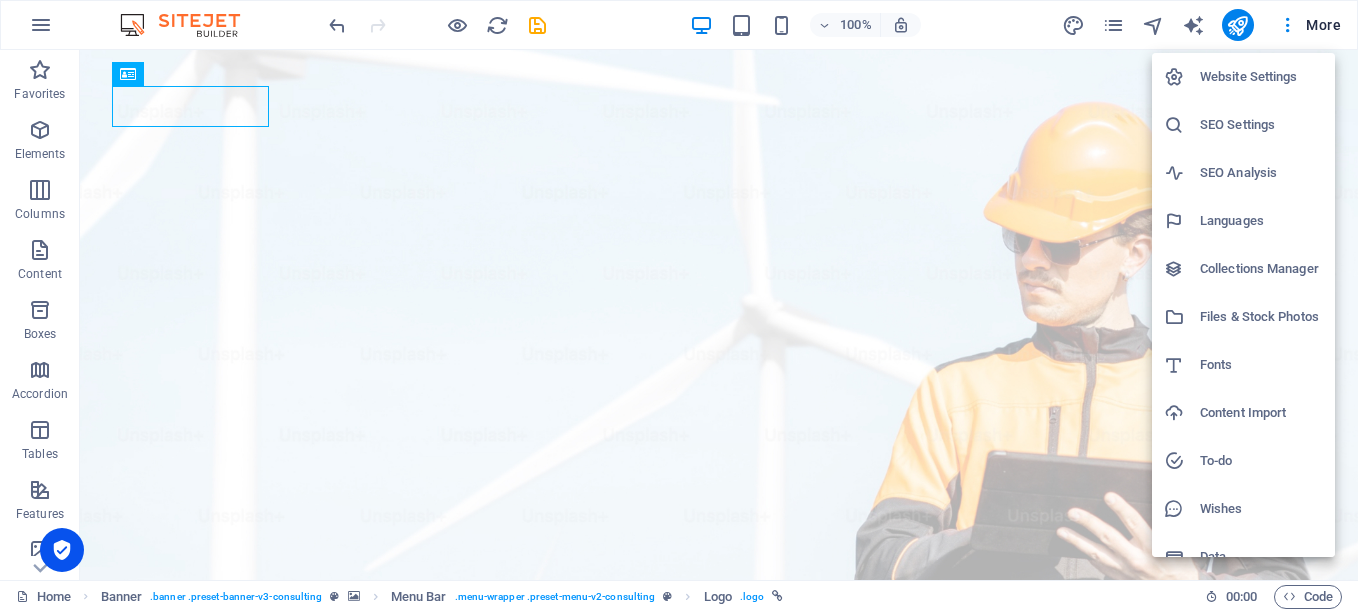 scroll, scrollTop: 24, scrollLeft: 0, axis: vertical 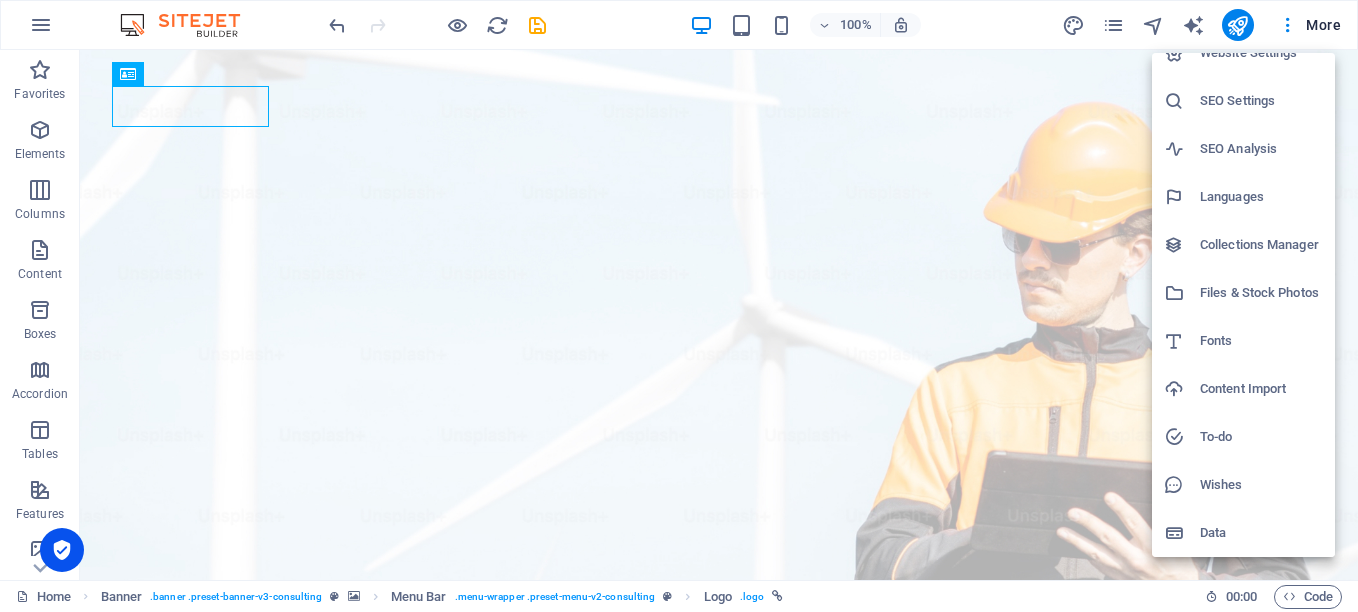 click on "Languages" at bounding box center [1261, 197] 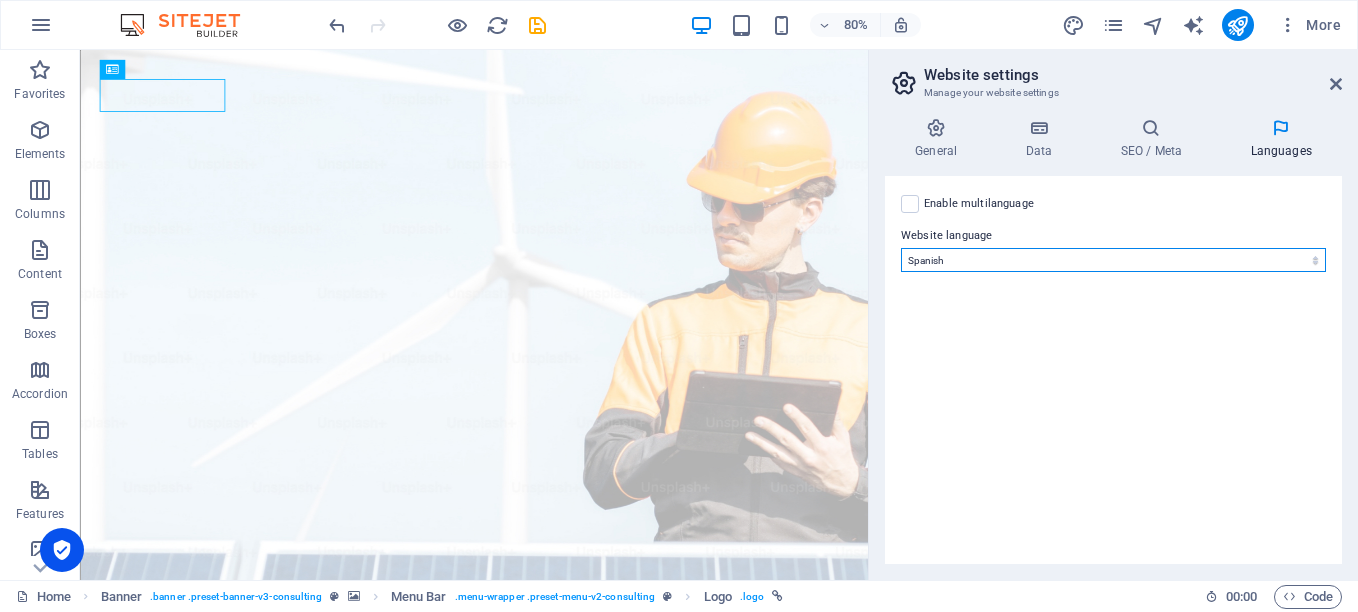 click on "Abkhazian Afar Afrikaans Akan Albanian Amharic Arabic Aragonese Armenian Assamese Avaric Avestan Aymara Azerbaijani Bambara Bashkir Basque Belarusian Bengali Bihari languages Bislama Bokmål Bosnian Breton Bulgarian Burmese Catalan Central Khmer Chamorro Chechen Chinese Church Slavic Chuvash Cornish Corsican Cree Croatian Czech Danish Dutch Dzongkha English Esperanto Estonian Ewe Faroese Farsi (Persian) Fijian Finnish French Fulah Gaelic Galician Ganda Georgian German Greek Greenlandic Guaraní Gujarati Haitian Creole Hausa Hebrew Herero Hindi Hiri Motu Hungarian Icelandic Ido Igbo Indonesian Interlingua Interlingue Inuktitut Inupiaq Irish Italian Japanese Javanese Kannada Kanuri Kashmiri Kazakh Kikuyu Kinyarwanda Komi Kongo Korean Kurdish Kwanyama Kyrgyz Lao Latin Latvian Limburgish Lingala Lithuanian Luba-Katanga Luxembourgish Macedonian Malagasy Malay Malayalam Maldivian Maltese Manx Maori Marathi Marshallese Mongolian [GEOGRAPHIC_DATA] Navajo [GEOGRAPHIC_DATA] Nepali North Ndebele Northern Sami Norwegian Norwegian Nynorsk Nuosu" at bounding box center [1113, 260] 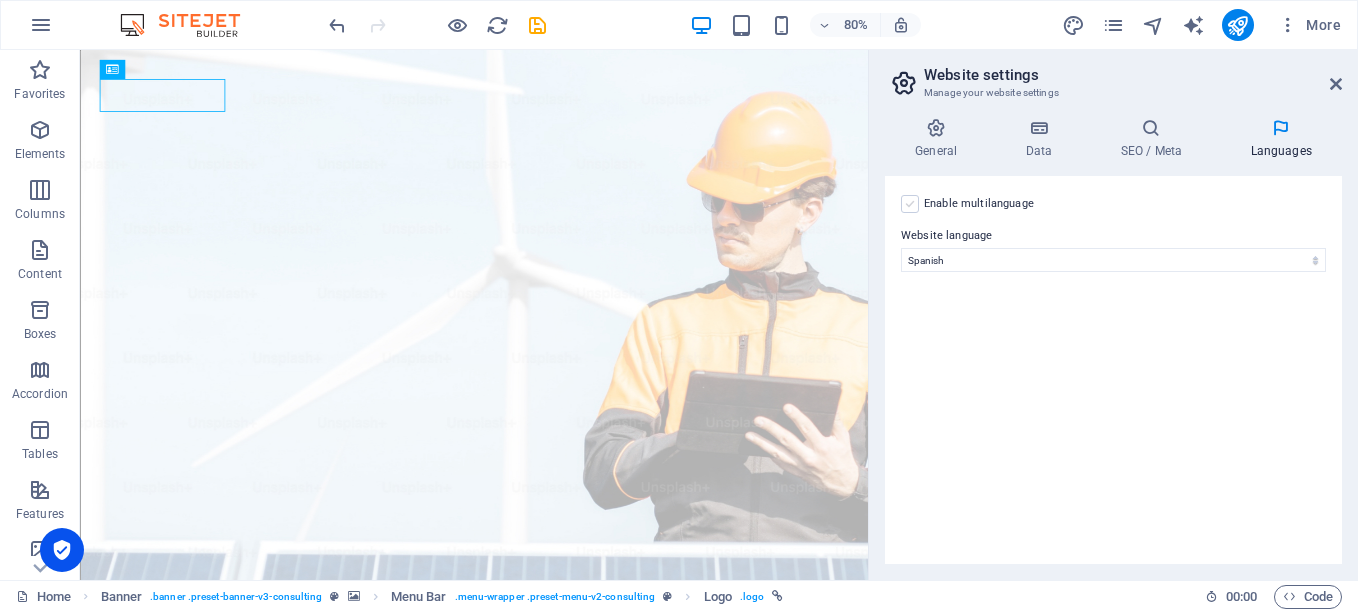 click at bounding box center [910, 204] 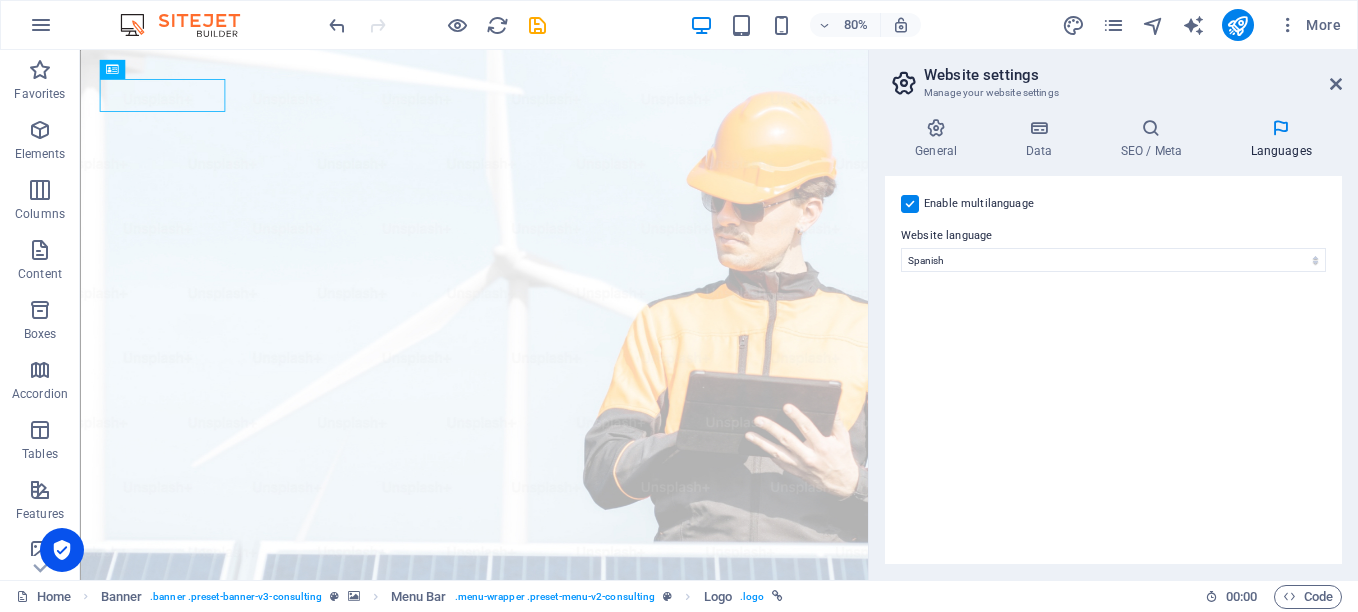 select 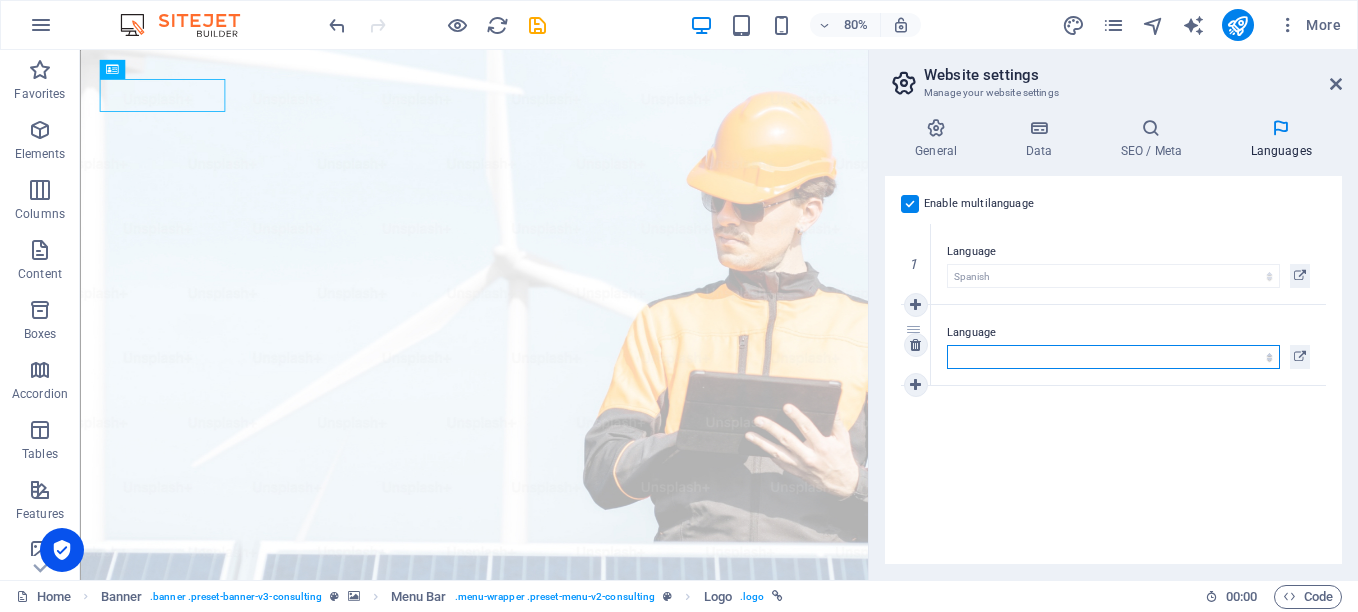 click on "Abkhazian Afar Afrikaans Akan Albanian Amharic Arabic Aragonese Armenian Assamese Avaric Avestan Aymara Azerbaijani Bambara Bashkir Basque Belarusian Bengali Bihari languages Bislama Bokmål Bosnian Breton Bulgarian Burmese Catalan Central Khmer Chamorro Chechen Chinese Church Slavic Chuvash Cornish Corsican Cree Croatian Czech Danish Dutch Dzongkha English Esperanto Estonian Ewe Faroese Farsi (Persian) Fijian Finnish French Fulah Gaelic Galician Ganda Georgian German Greek Greenlandic Guaraní Gujarati Haitian Creole Hausa Hebrew Herero Hindi Hiri Motu Hungarian Icelandic Ido Igbo Indonesian Interlingua Interlingue Inuktitut Inupiaq Irish Italian Japanese Javanese Kannada Kanuri Kashmiri Kazakh Kikuyu Kinyarwanda Komi Kongo Korean Kurdish Kwanyama Kyrgyz Lao Latin Latvian Limburgish Lingala Lithuanian Luba-Katanga Luxembourgish Macedonian Malagasy Malay Malayalam Maldivian Maltese Manx Maori Marathi Marshallese Mongolian [GEOGRAPHIC_DATA] Navajo [GEOGRAPHIC_DATA] Nepali North Ndebele Northern Sami Norwegian Norwegian Nynorsk Nuosu" at bounding box center [1113, 357] 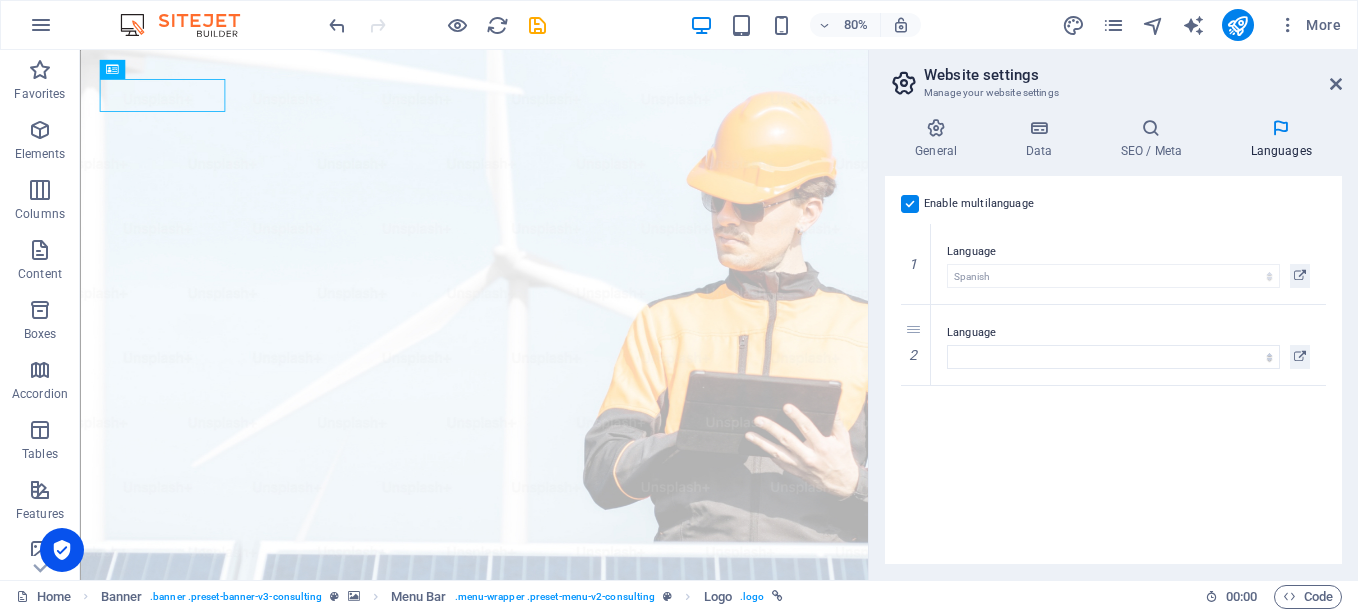 click on "Enable multilanguage To disable multilanguage delete all languages until only one language remains. Website language Abkhazian Afar Afrikaans Akan Albanian Amharic Arabic Aragonese Armenian Assamese Avaric Avestan Aymara Azerbaijani Bambara Bashkir Basque Belarusian Bengali Bihari languages Bislama Bokmål Bosnian Breton Bulgarian Burmese Catalan Central Khmer Chamorro Chechen Chinese Church Slavic Chuvash Cornish Corsican Cree Croatian Czech Danish Dutch Dzongkha English Esperanto Estonian Ewe Faroese Farsi (Persian) Fijian Finnish French Fulah Gaelic Galician Ganda Georgian German Greek Greenlandic Guaraní Gujarati Haitian Creole Hausa Hebrew Herero Hindi Hiri Motu Hungarian Icelandic Ido Igbo Indonesian Interlingua Interlingue Inuktitut Inupiaq Irish Italian Japanese Javanese Kannada Kanuri Kashmiri Kazakh Kikuyu Kinyarwanda Komi Kongo Korean Kurdish Kwanyama Kyrgyz Lao Latin Latvian Limburgish Lingala Lithuanian Luba-Katanga Luxembourgish Macedonian Malagasy Malay Malayalam Maldivian Maltese Manx Maori 1" at bounding box center (1113, 370) 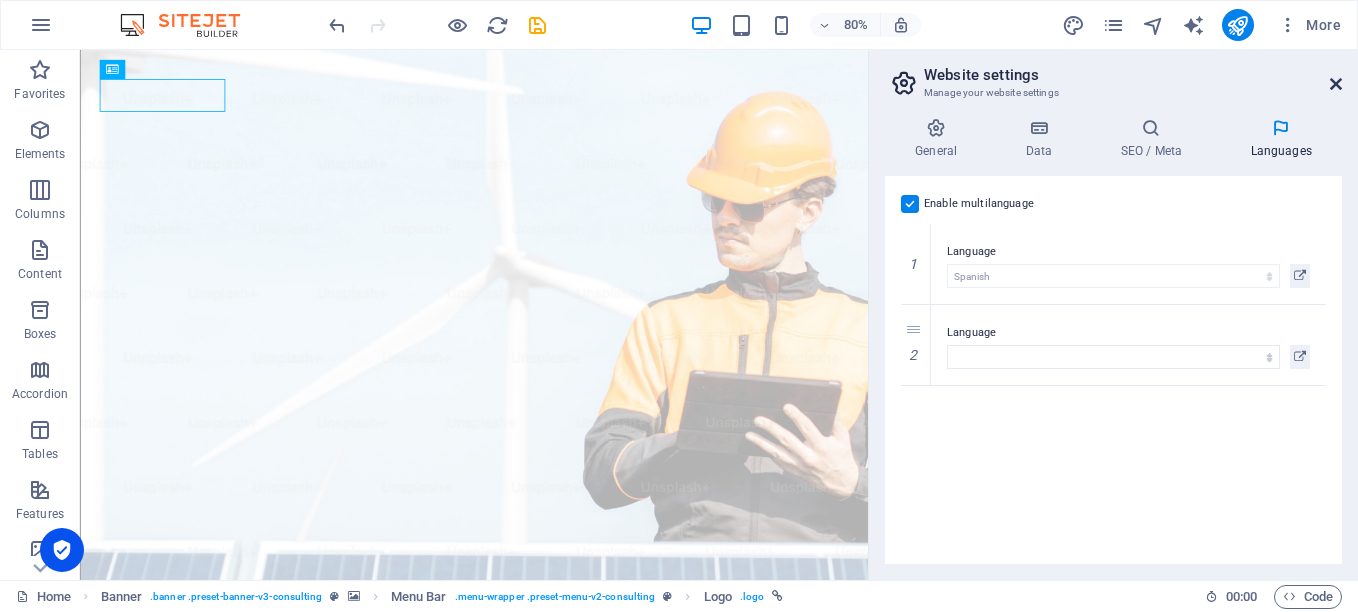 click at bounding box center [1336, 84] 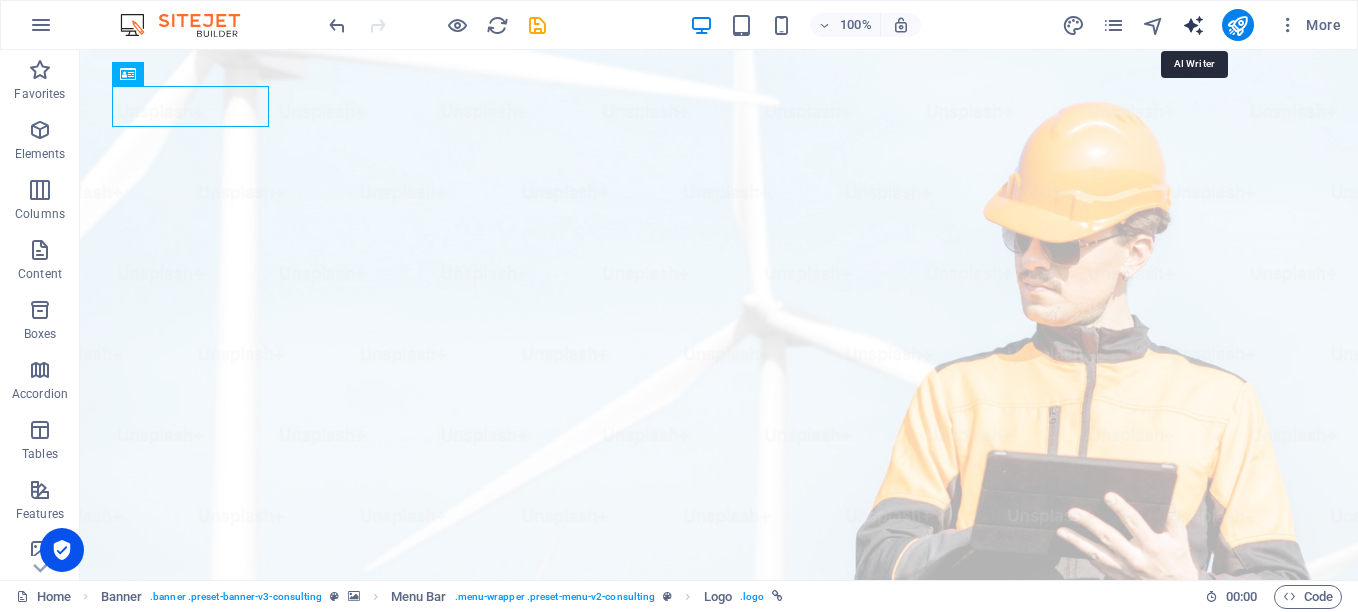 click at bounding box center [1193, 25] 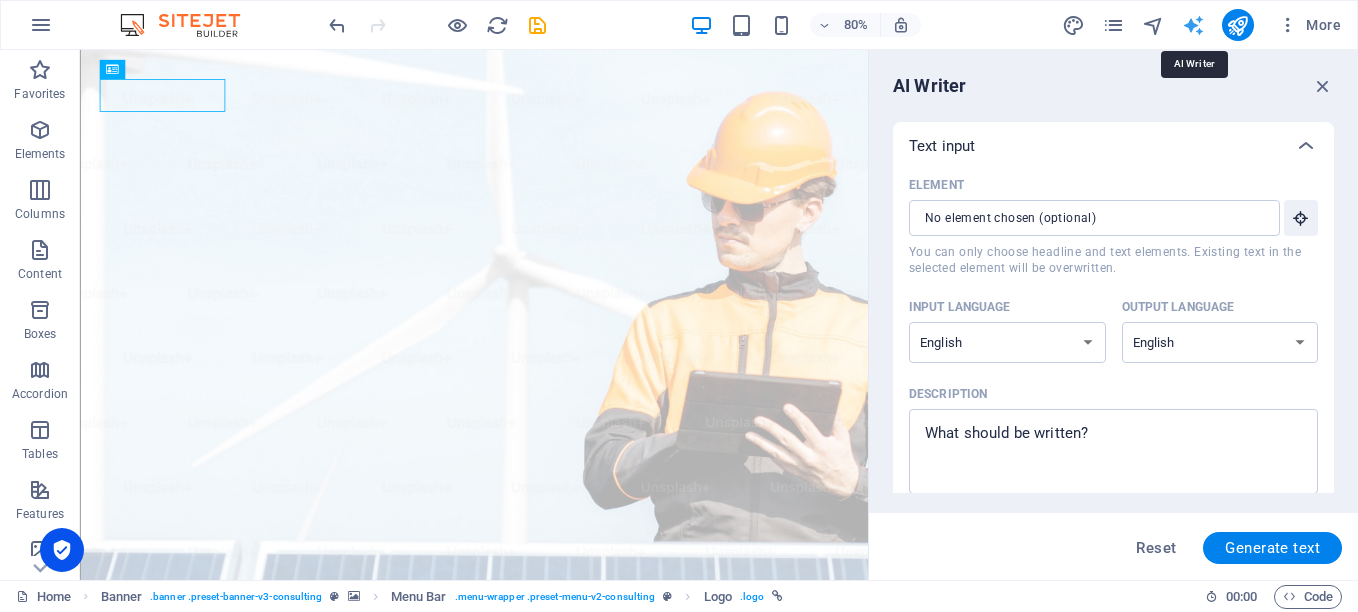 scroll, scrollTop: 0, scrollLeft: 0, axis: both 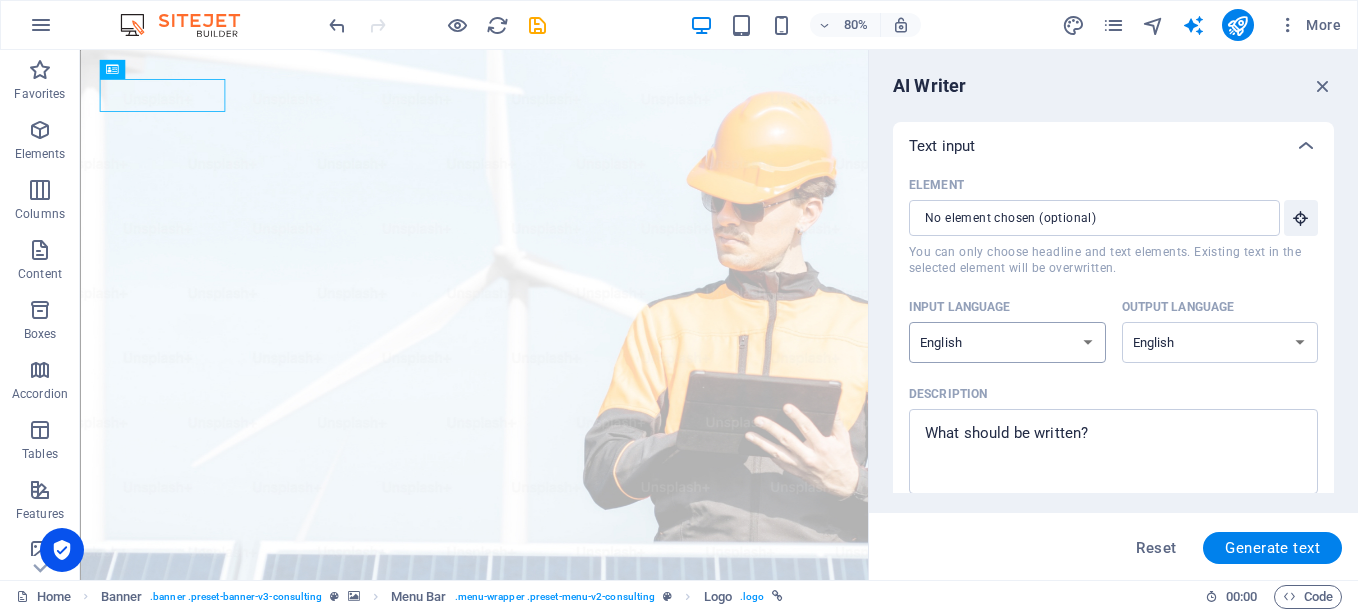click on "Albanian Arabic Armenian Awadhi Azerbaijani Bashkir Basque Belarusian Bengali Bhojpuri Bosnian Brazilian Portuguese Bulgarian Cantonese (Yue) Catalan Chhattisgarhi Chinese Croatian Czech Danish Dogri Dutch English Estonian Faroese Finnish French Galician Georgian German Greek Gujarati Haryanvi Hindi Hungarian Indonesian Irish Italian Japanese Javanese Kannada Kashmiri Kazakh Konkani Korean Kyrgyz Latvian Lithuanian Macedonian Maithili Malay Maltese Mandarin Mandarin Chinese Marathi Marwari Min Nan Moldovan Mongolian Montenegrin Nepali Norwegian Oriya Pashto Persian (Farsi) Polish Portuguese Punjabi Rajasthani Romanian Russian Sanskrit Santali Serbian Sindhi Sinhala Slovak Slovene Slovenian Spanish Ukrainian Urdu Uzbek Vietnamese Welsh Wu" at bounding box center [1007, 342] 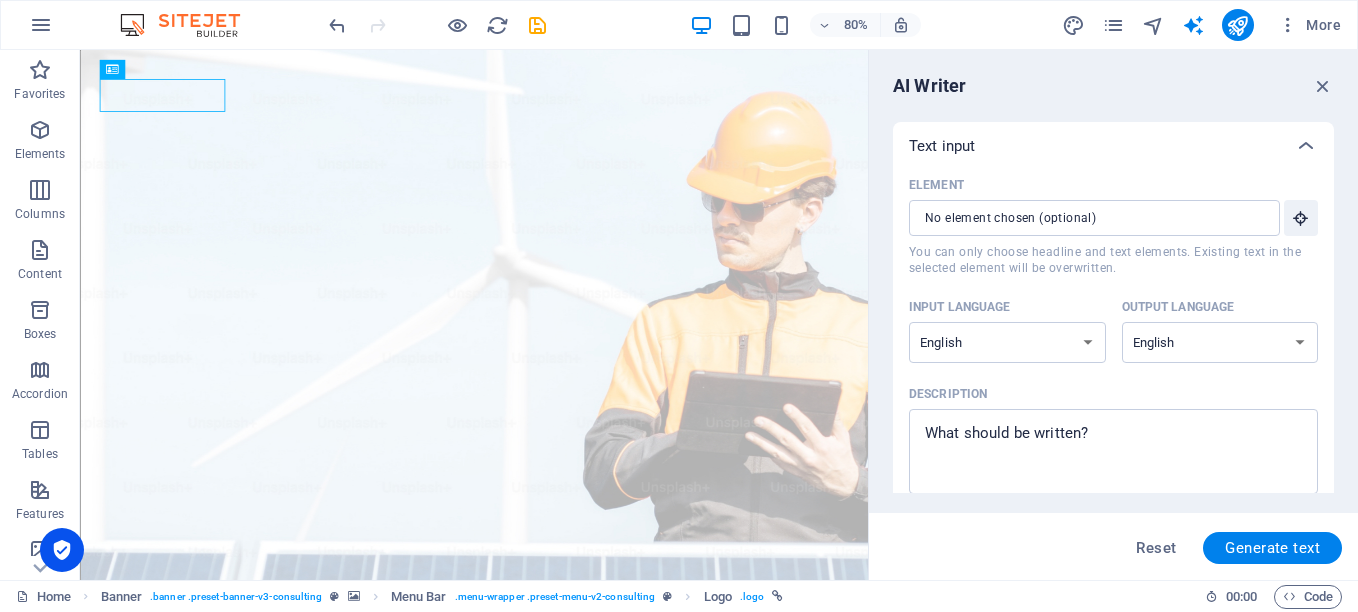 select on "Spanish" 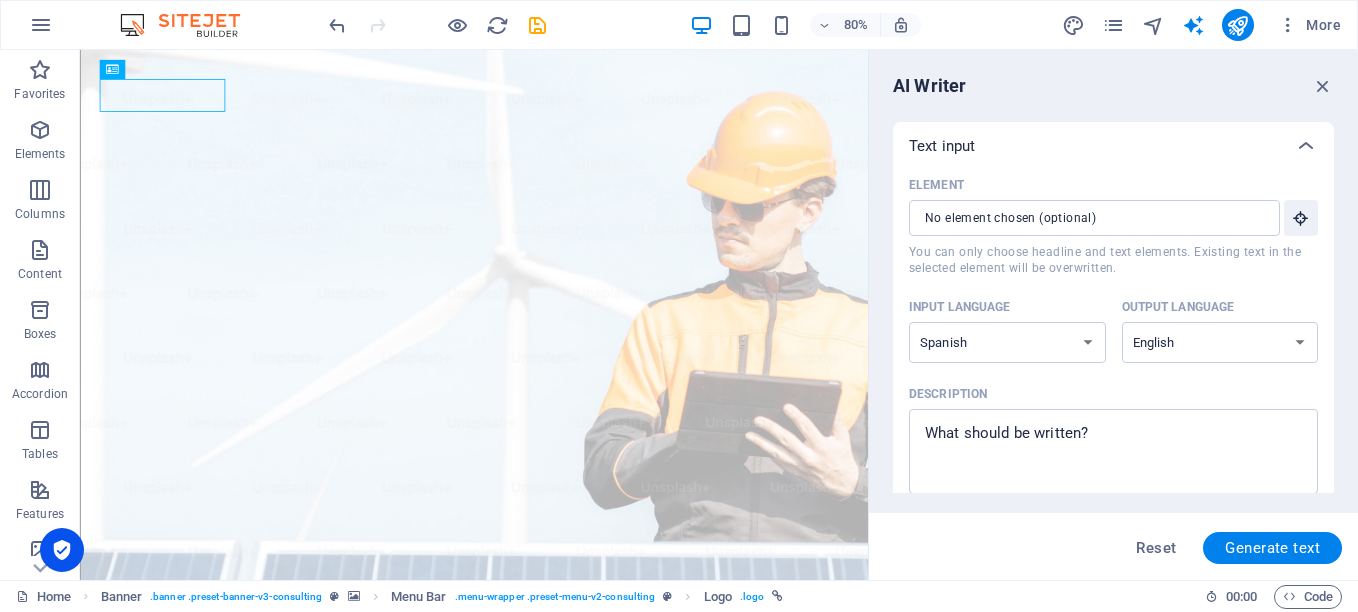 click on "Albanian Arabic Armenian Awadhi Azerbaijani Bashkir Basque Belarusian Bengali Bhojpuri Bosnian Brazilian Portuguese Bulgarian Cantonese (Yue) Catalan Chhattisgarhi Chinese Croatian Czech Danish Dogri Dutch English Estonian Faroese Finnish French Galician Georgian German Greek Gujarati Haryanvi Hindi Hungarian Indonesian Irish Italian Japanese Javanese Kannada Kashmiri Kazakh Konkani Korean Kyrgyz Latvian Lithuanian Macedonian Maithili Malay Maltese Mandarin Mandarin Chinese Marathi Marwari Min Nan Moldovan Mongolian Montenegrin Nepali Norwegian Oriya Pashto Persian (Farsi) Polish Portuguese Punjabi Rajasthani Romanian Russian Sanskrit Santali Serbian Sindhi Sinhala Slovak Slovene Slovenian Spanish Ukrainian Urdu Uzbek Vietnamese Welsh Wu" at bounding box center [1007, 342] 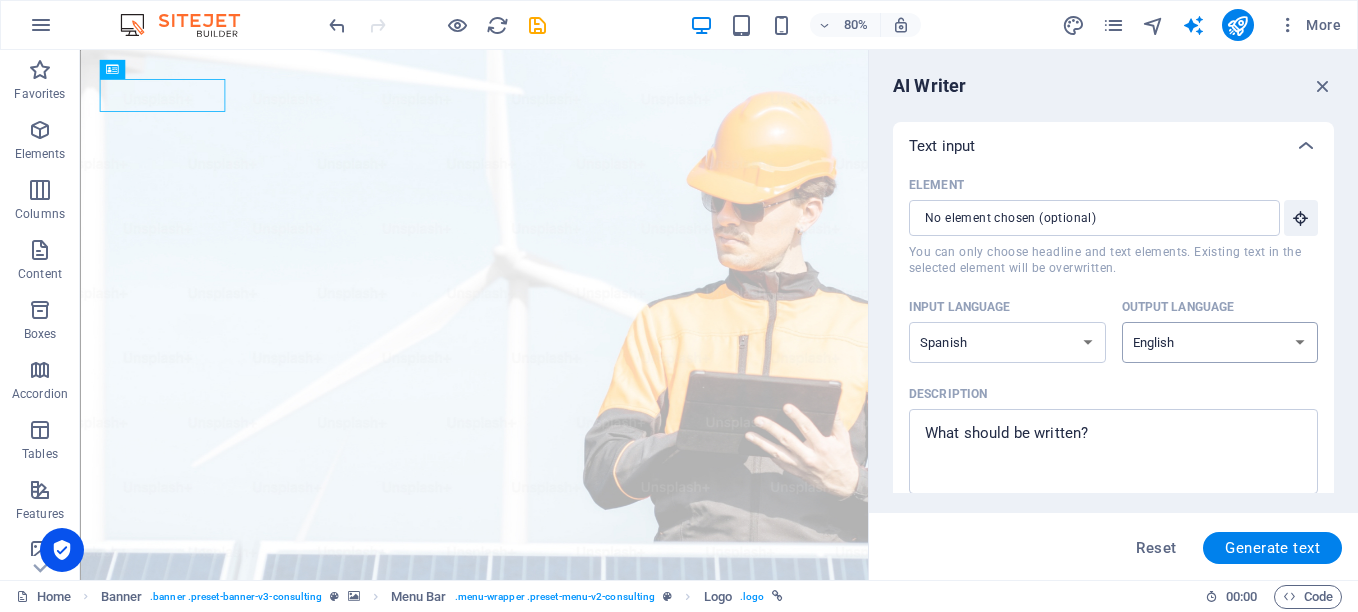 click on "Albanian Arabic Armenian Awadhi Azerbaijani Bashkir Basque Belarusian Bengali Bhojpuri Bosnian Brazilian Portuguese Bulgarian Cantonese (Yue) Catalan Chhattisgarhi Chinese Croatian Czech Danish Dogri Dutch English Estonian Faroese Finnish French Galician Georgian German Greek Gujarati Haryanvi Hindi Hungarian Indonesian Irish Italian Japanese Javanese Kannada Kashmiri Kazakh Konkani Korean Kyrgyz Latvian Lithuanian Macedonian Maithili Malay Maltese Mandarin Mandarin Chinese Marathi Marwari Min Nan Moldovan Mongolian Montenegrin Nepali Norwegian Oriya Pashto Persian (Farsi) Polish Portuguese Punjabi Rajasthani Romanian Russian Sanskrit Santali Serbian Sindhi Sinhala Slovak Slovene Slovenian Spanish Ukrainian Urdu Uzbek Vietnamese Welsh Wu" at bounding box center (1220, 342) 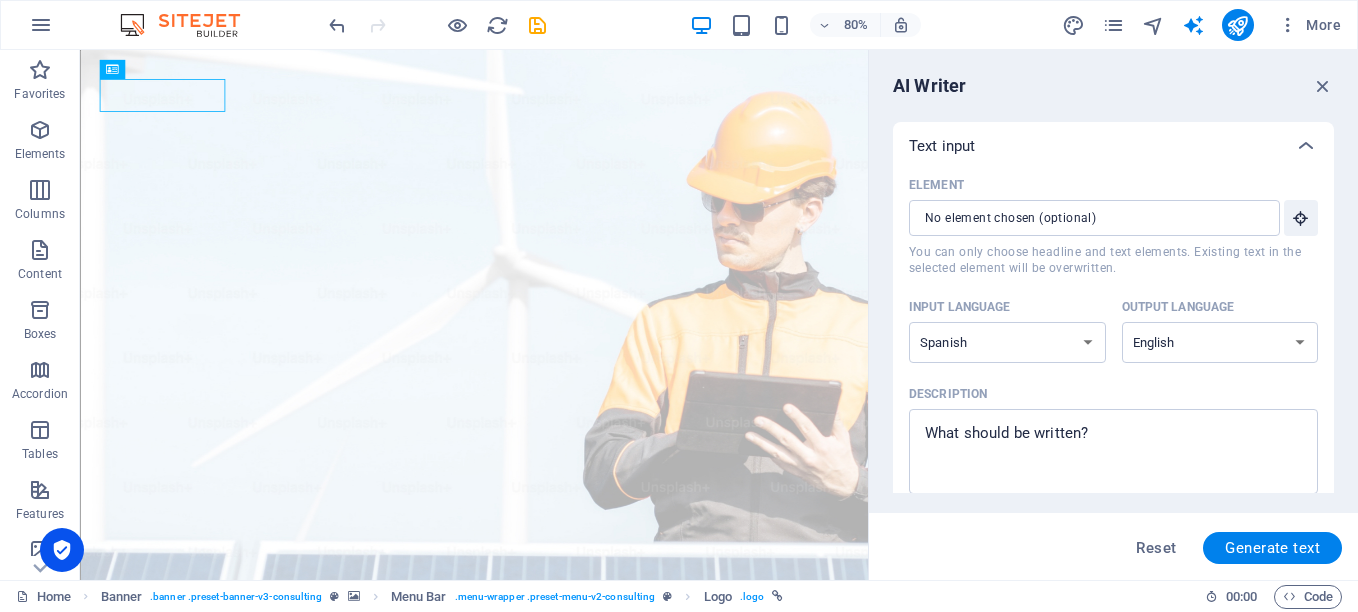 select on "Spanish" 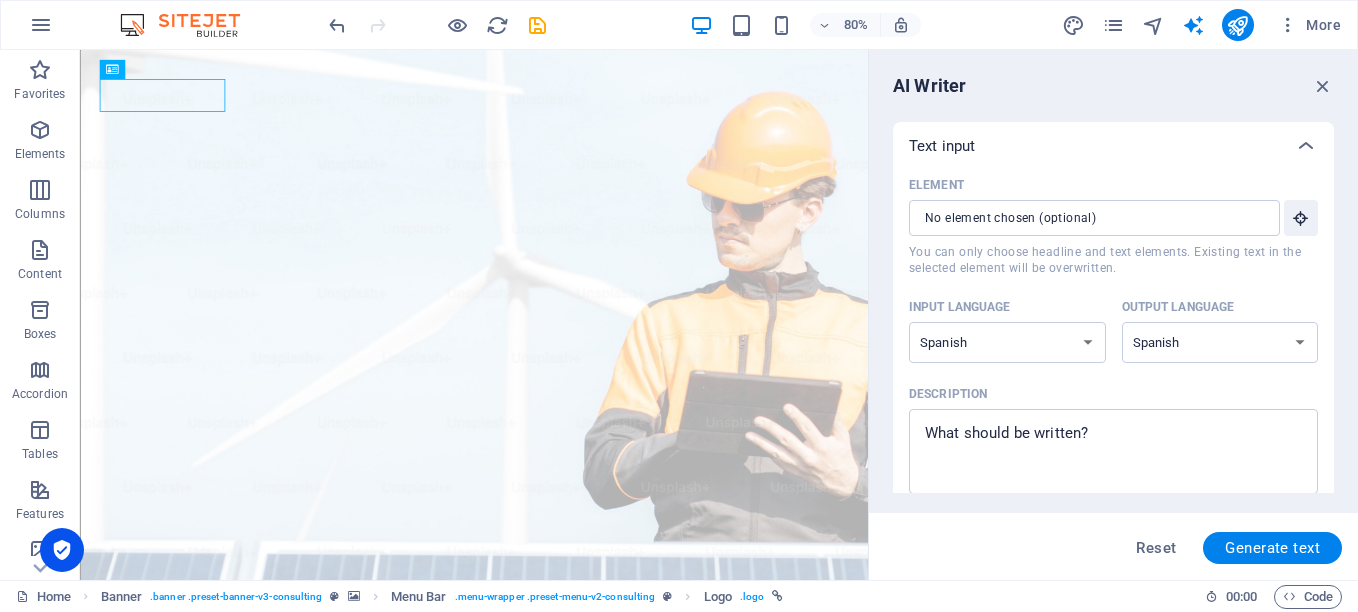 click on "Albanian Arabic Armenian Awadhi Azerbaijani Bashkir Basque Belarusian Bengali Bhojpuri Bosnian Brazilian Portuguese Bulgarian Cantonese (Yue) Catalan Chhattisgarhi Chinese Croatian Czech Danish Dogri Dutch English Estonian Faroese Finnish French Galician Georgian German Greek Gujarati Haryanvi Hindi Hungarian Indonesian Irish Italian Japanese Javanese Kannada Kashmiri Kazakh Konkani Korean Kyrgyz Latvian Lithuanian Macedonian Maithili Malay Maltese Mandarin Mandarin Chinese Marathi Marwari Min Nan Moldovan Mongolian Montenegrin Nepali Norwegian Oriya Pashto Persian (Farsi) Polish Portuguese Punjabi Rajasthani Romanian Russian Sanskrit Santali Serbian Sindhi Sinhala Slovak Slovene Slovenian Spanish Ukrainian Urdu Uzbek Vietnamese Welsh Wu" at bounding box center [1220, 342] 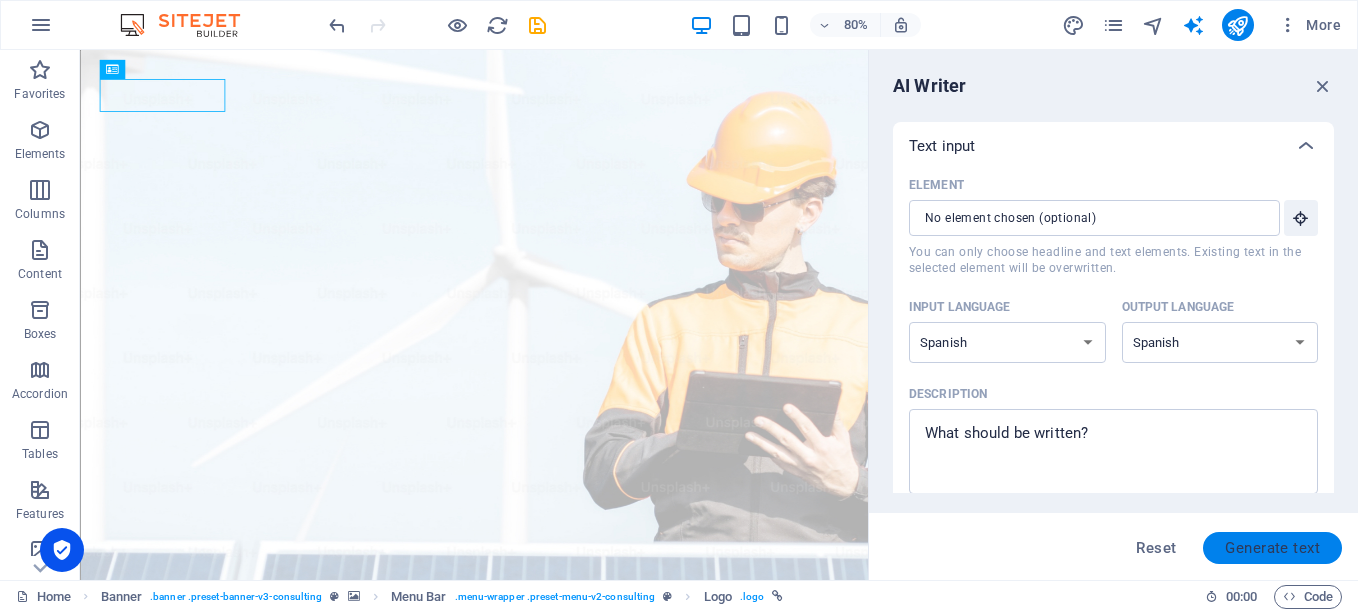 click on "Generate text" at bounding box center (1272, 548) 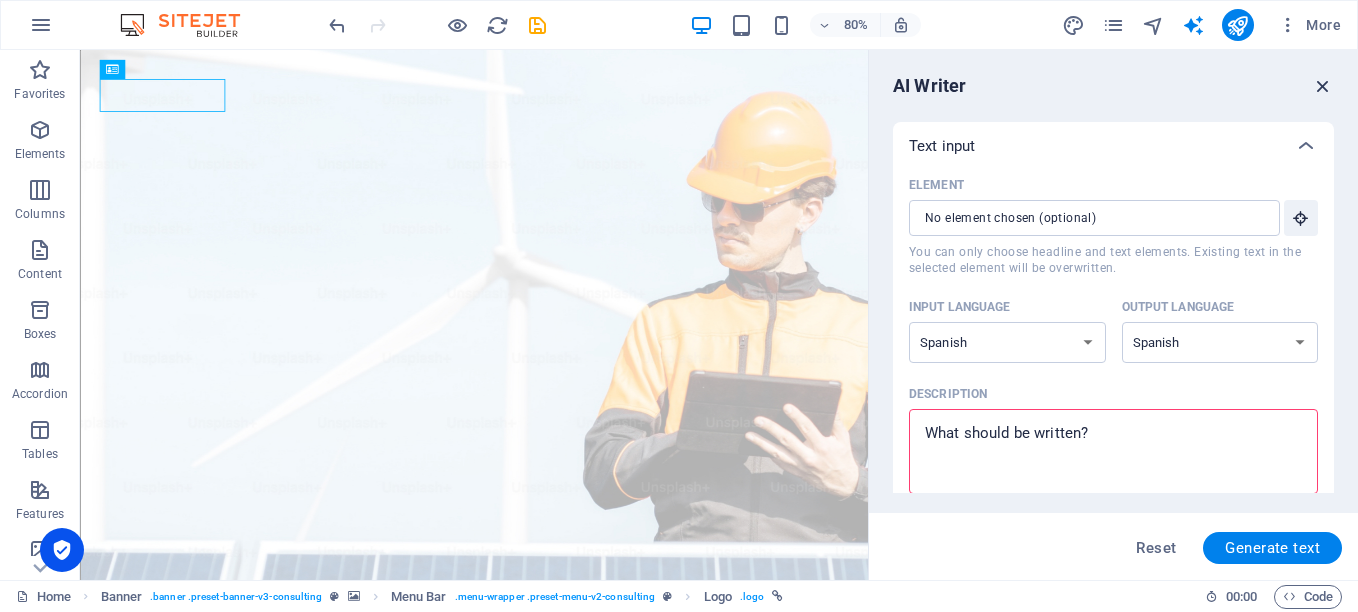 click at bounding box center [1323, 86] 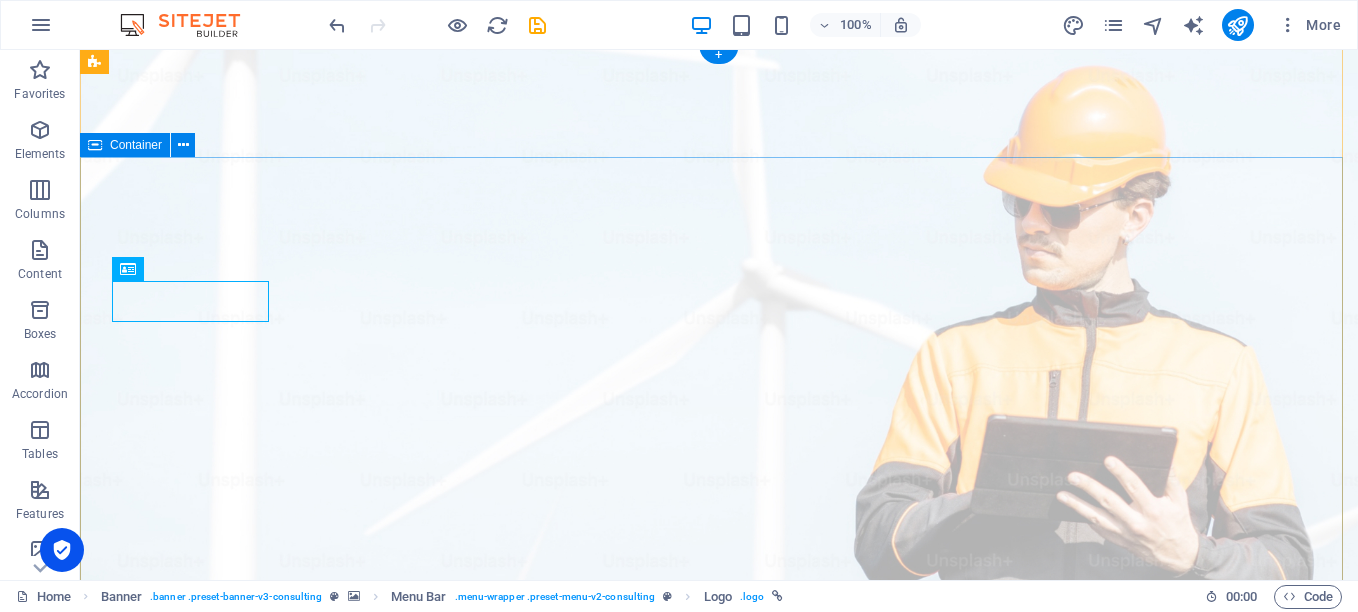 scroll, scrollTop: 0, scrollLeft: 0, axis: both 